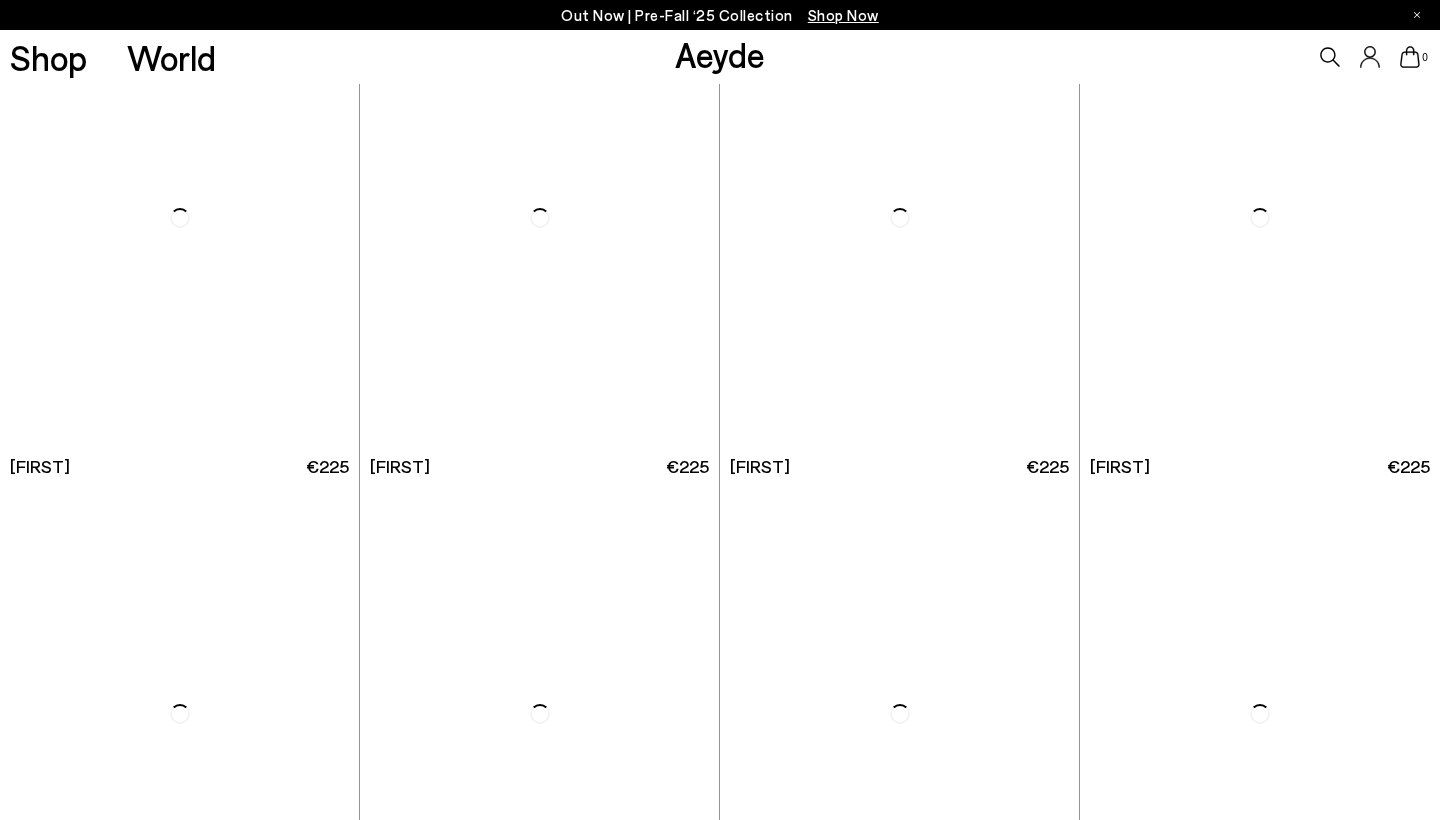 scroll, scrollTop: 1582, scrollLeft: 0, axis: vertical 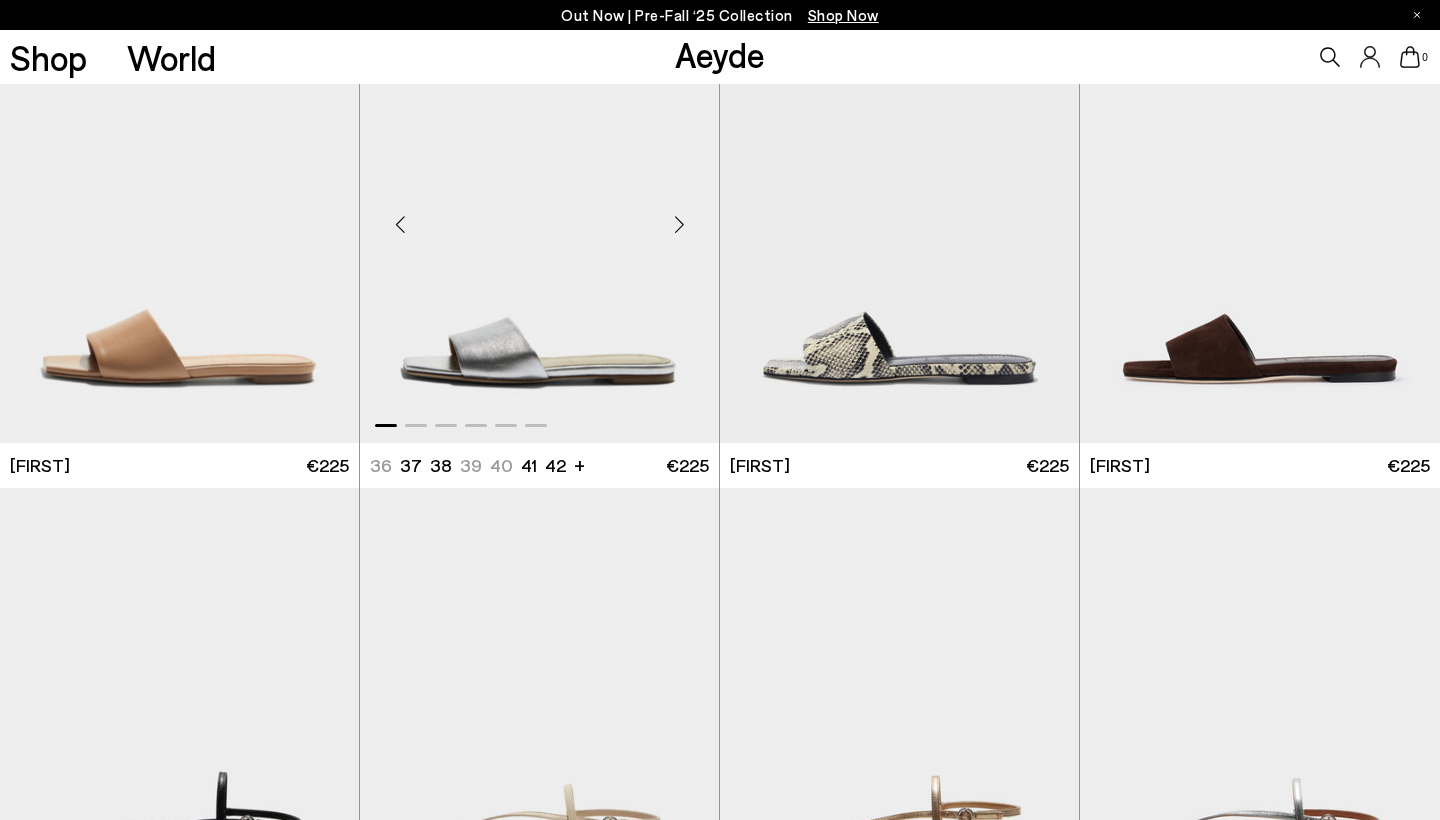 click at bounding box center (679, 225) 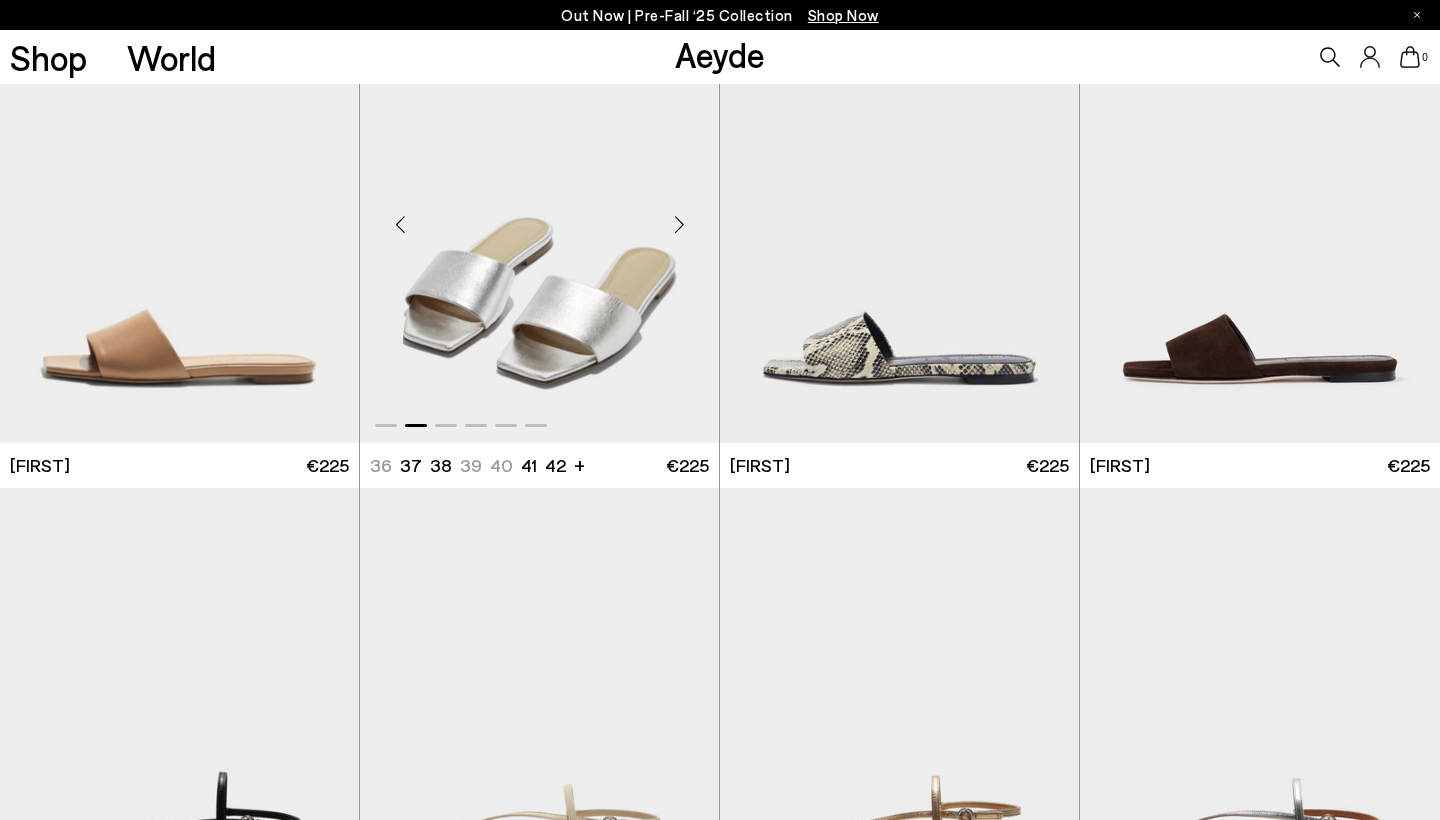 click at bounding box center (679, 225) 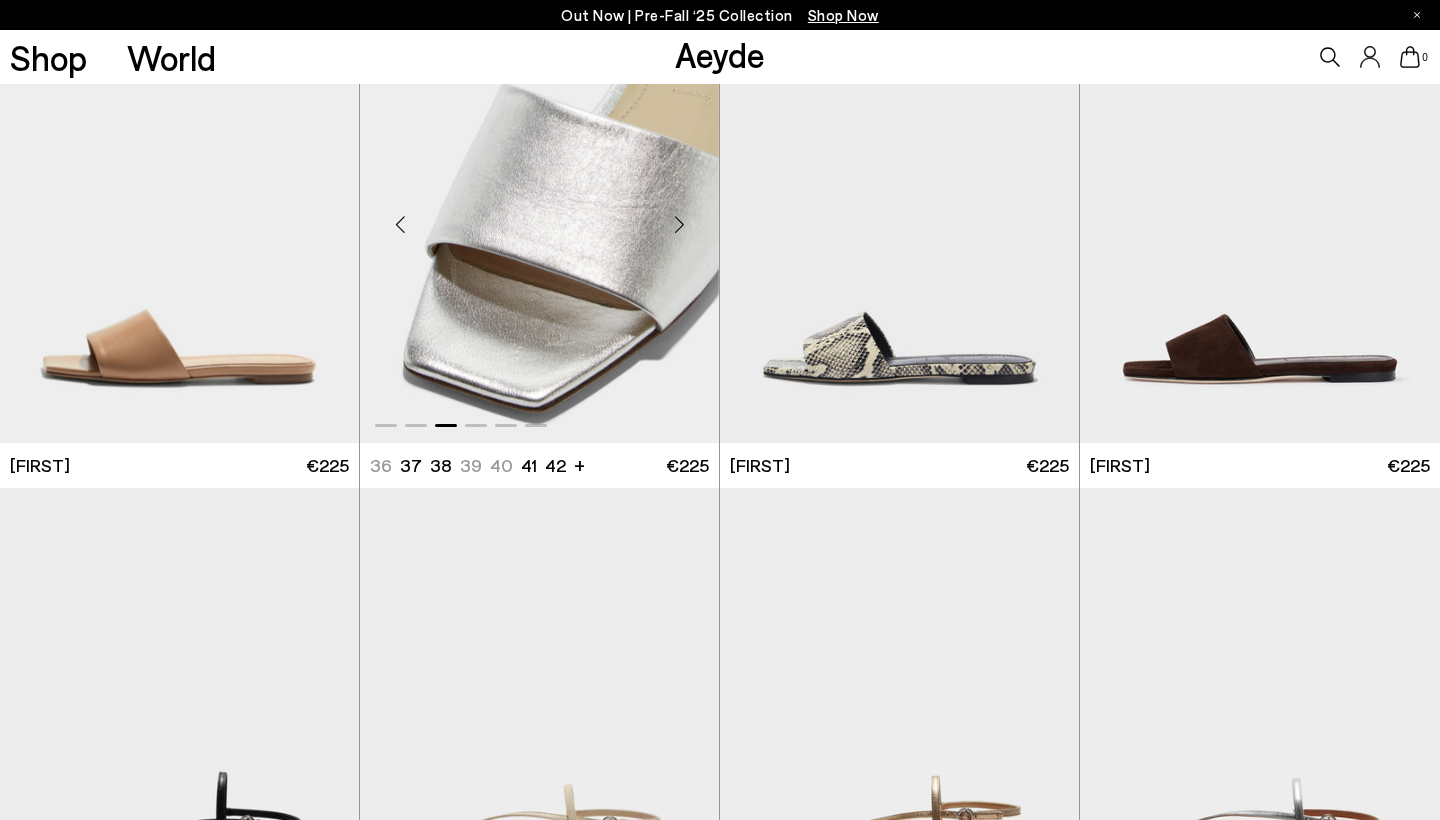 click at bounding box center [679, 225] 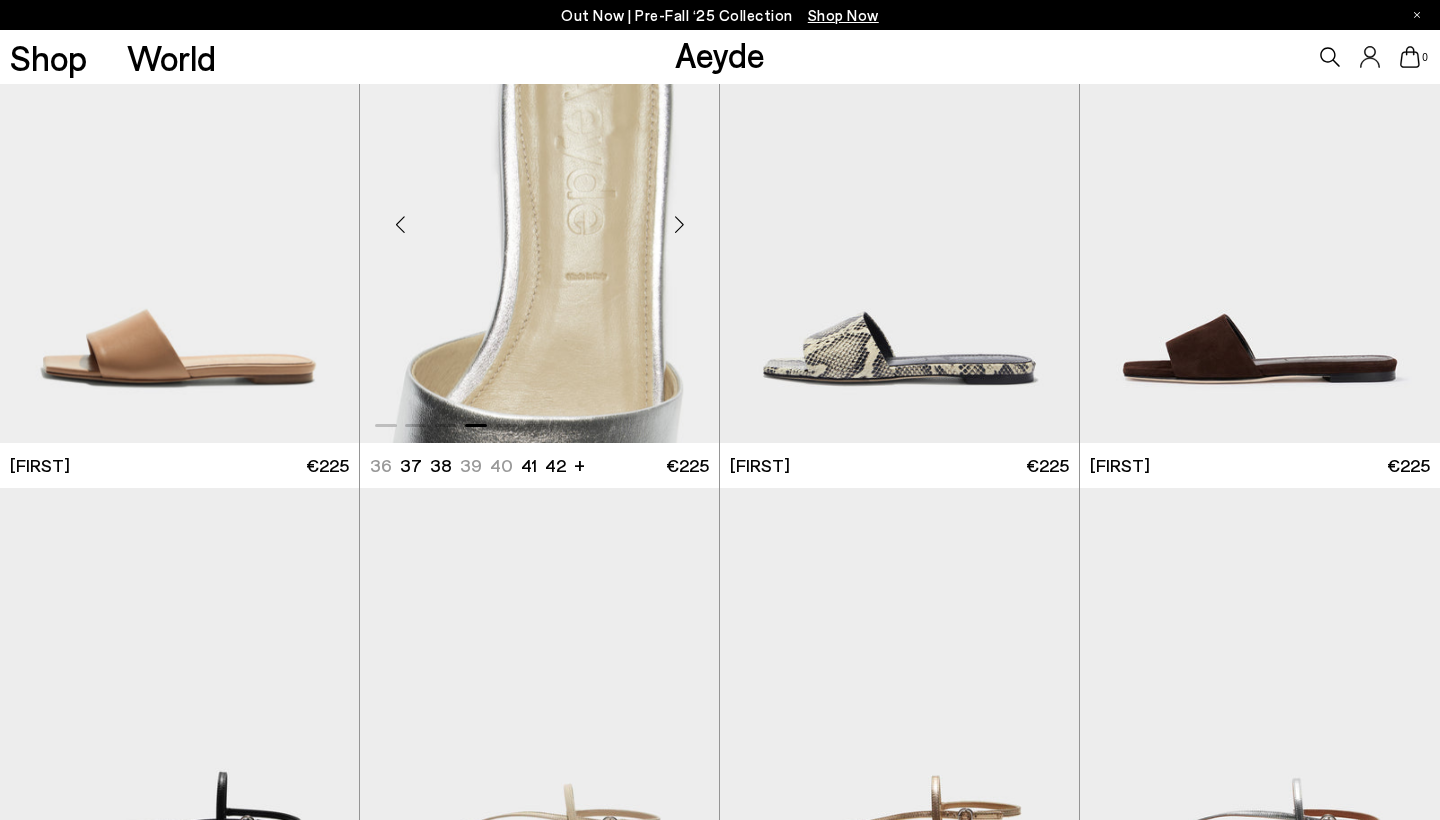 click at bounding box center [679, 225] 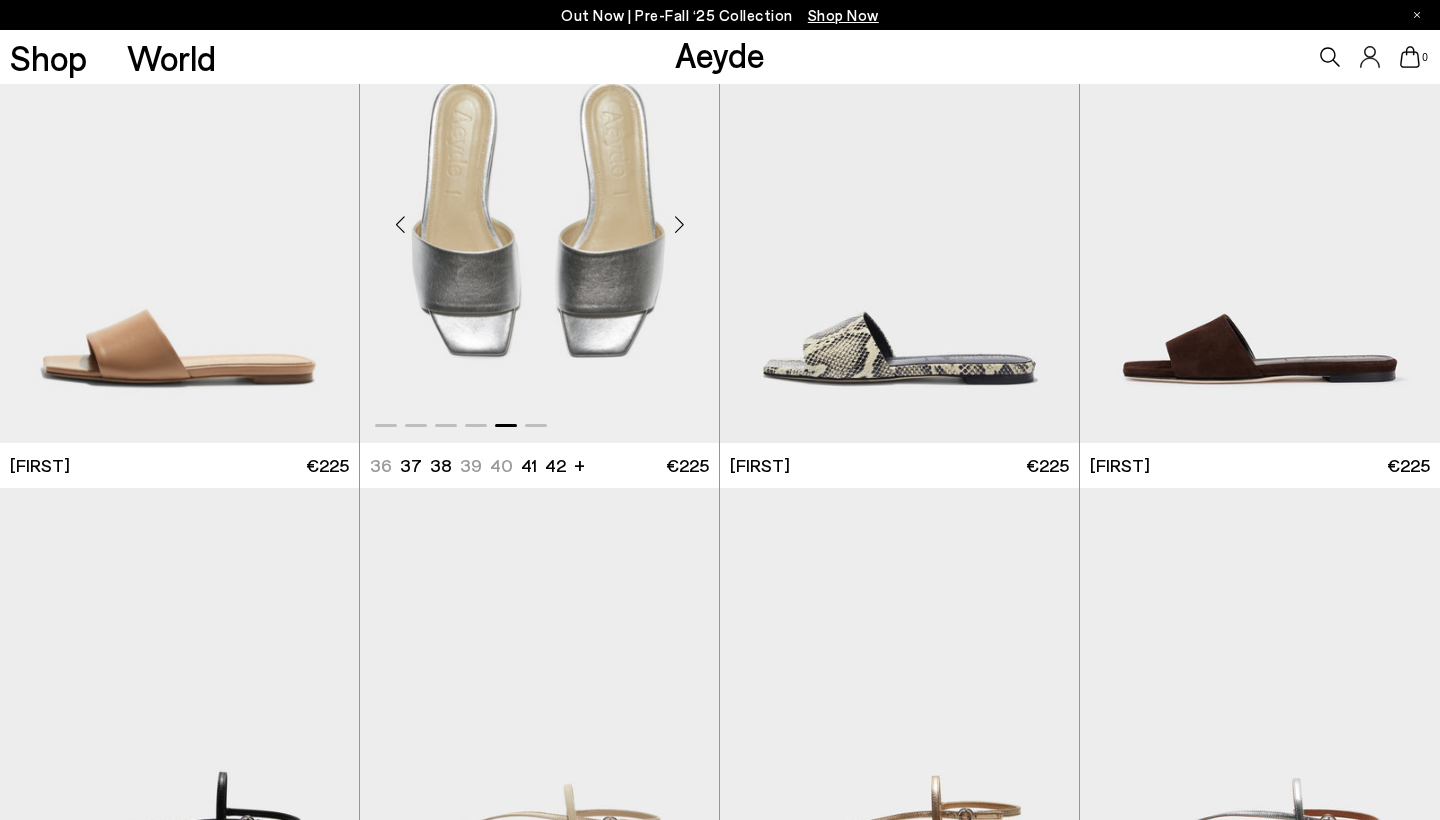 click at bounding box center (679, 225) 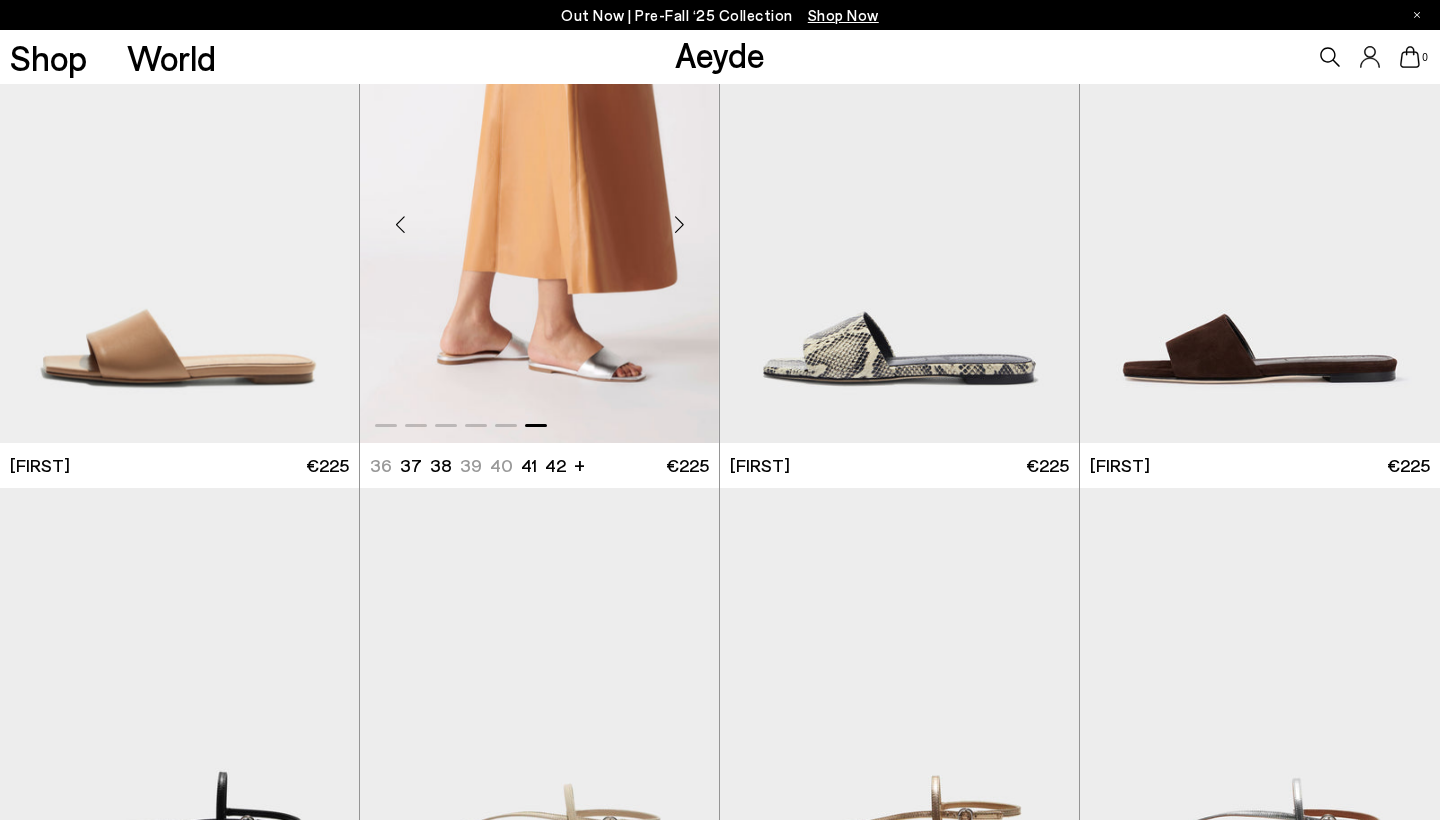 click at bounding box center [679, 225] 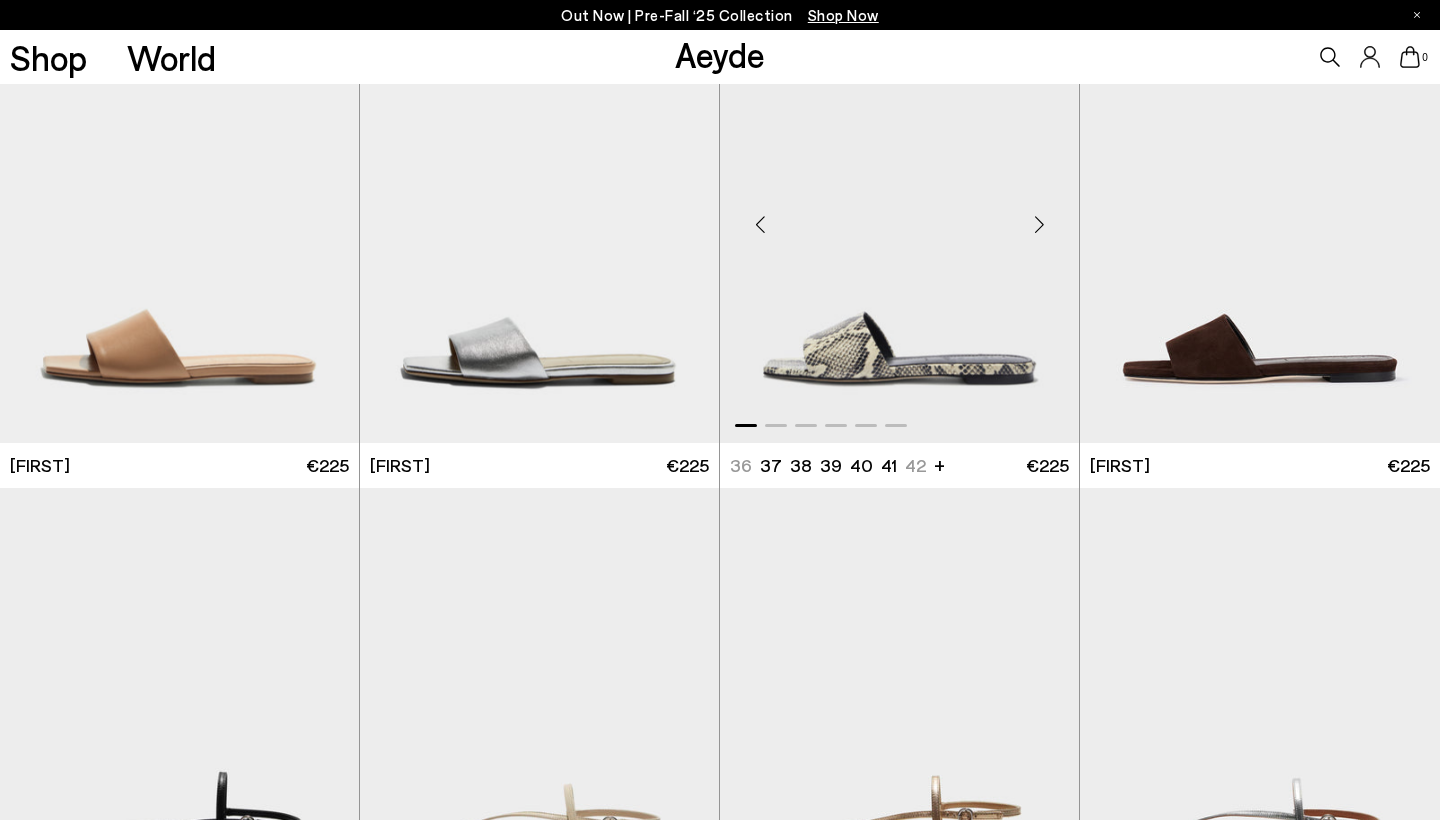 click at bounding box center (1039, 225) 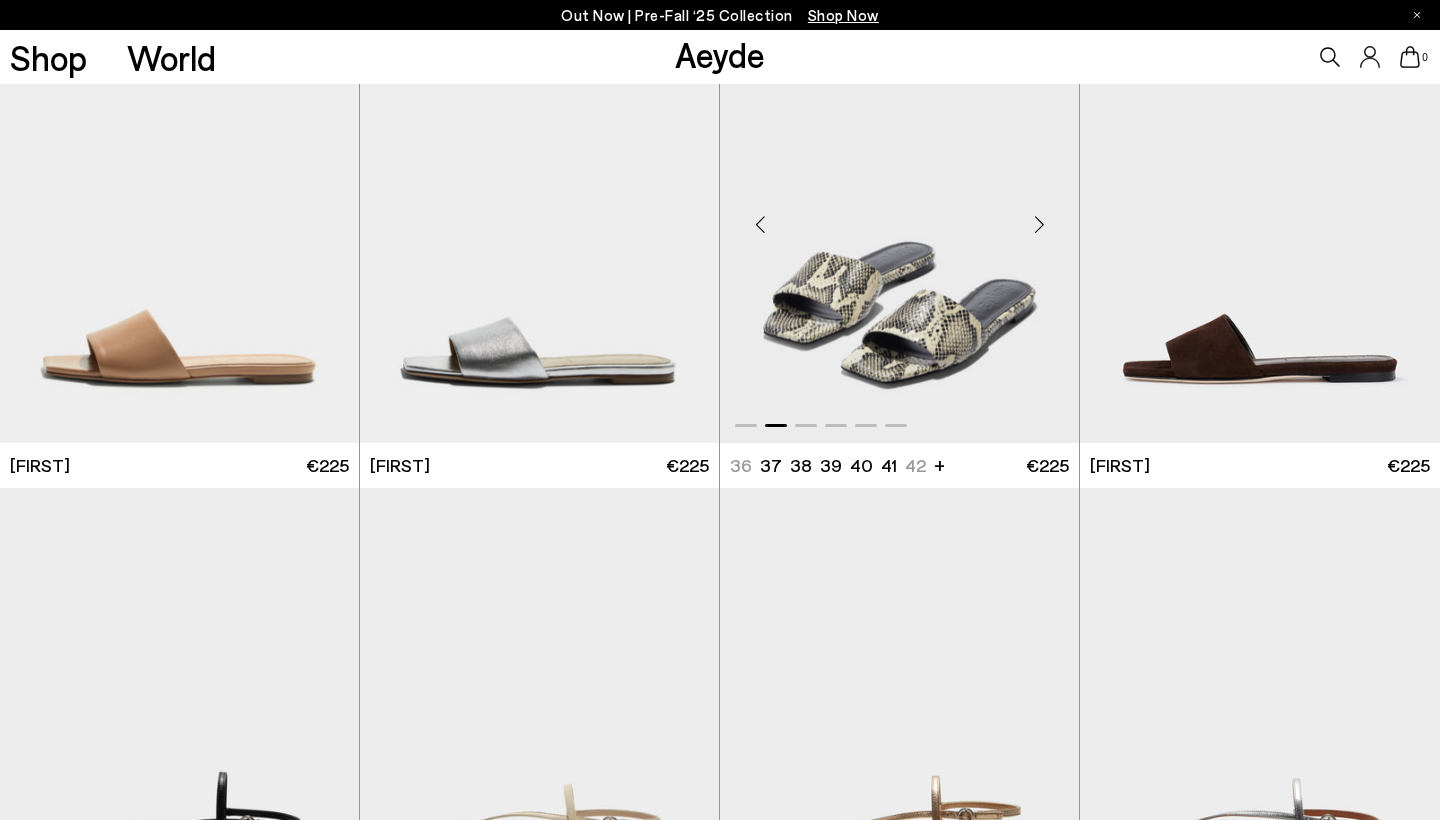 click at bounding box center (1039, 225) 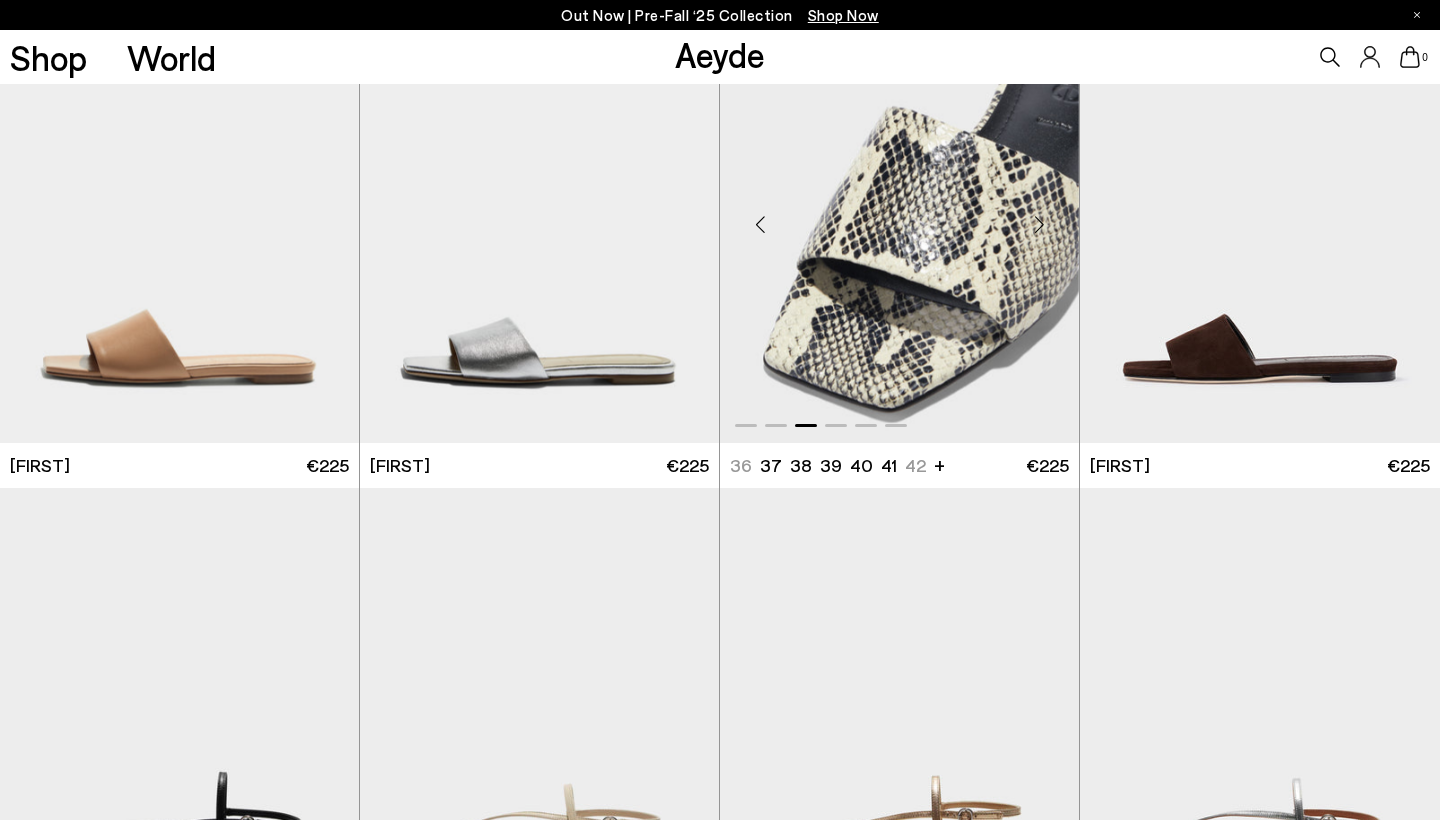 click at bounding box center (1039, 225) 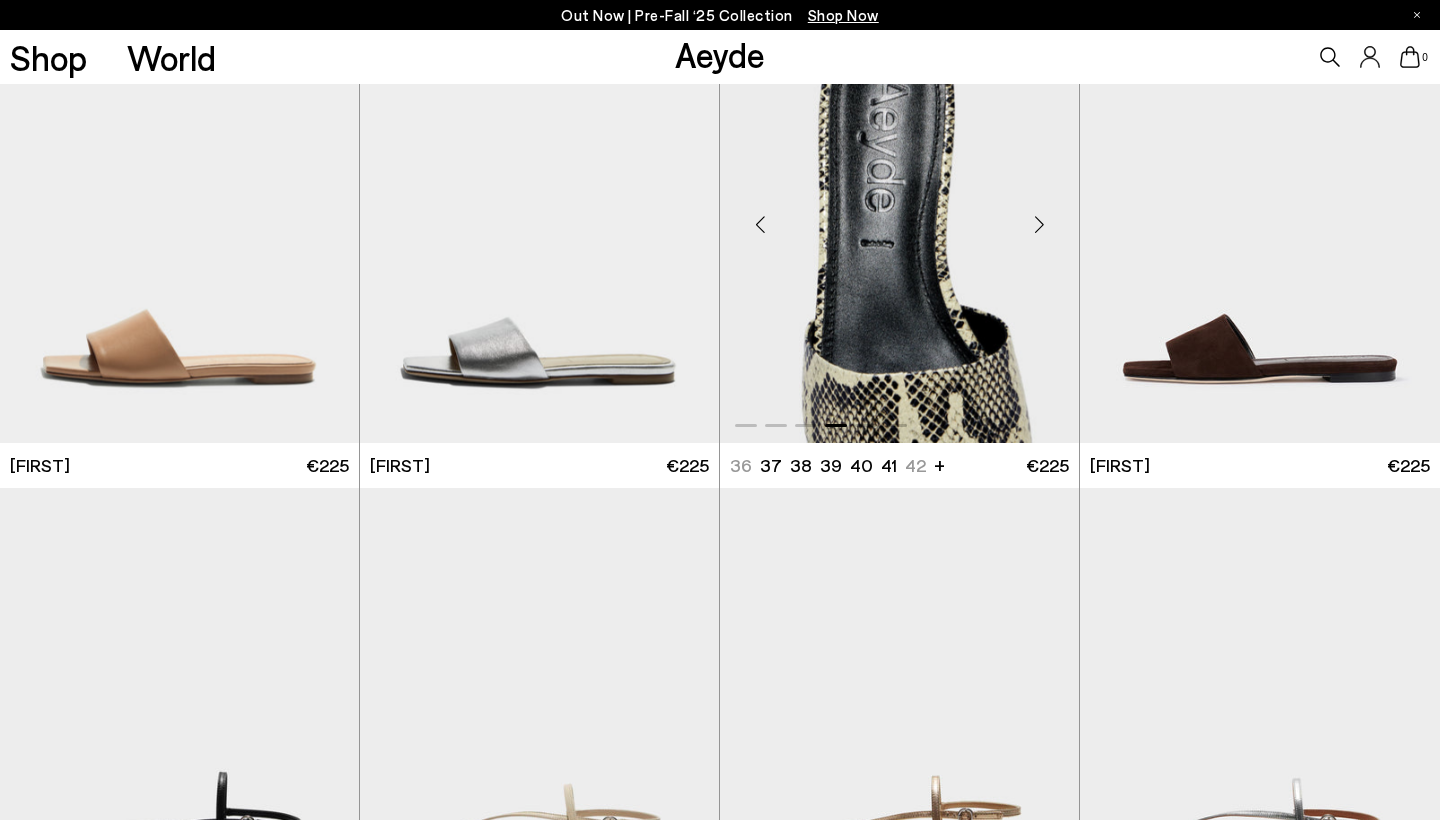 click at bounding box center (1039, 225) 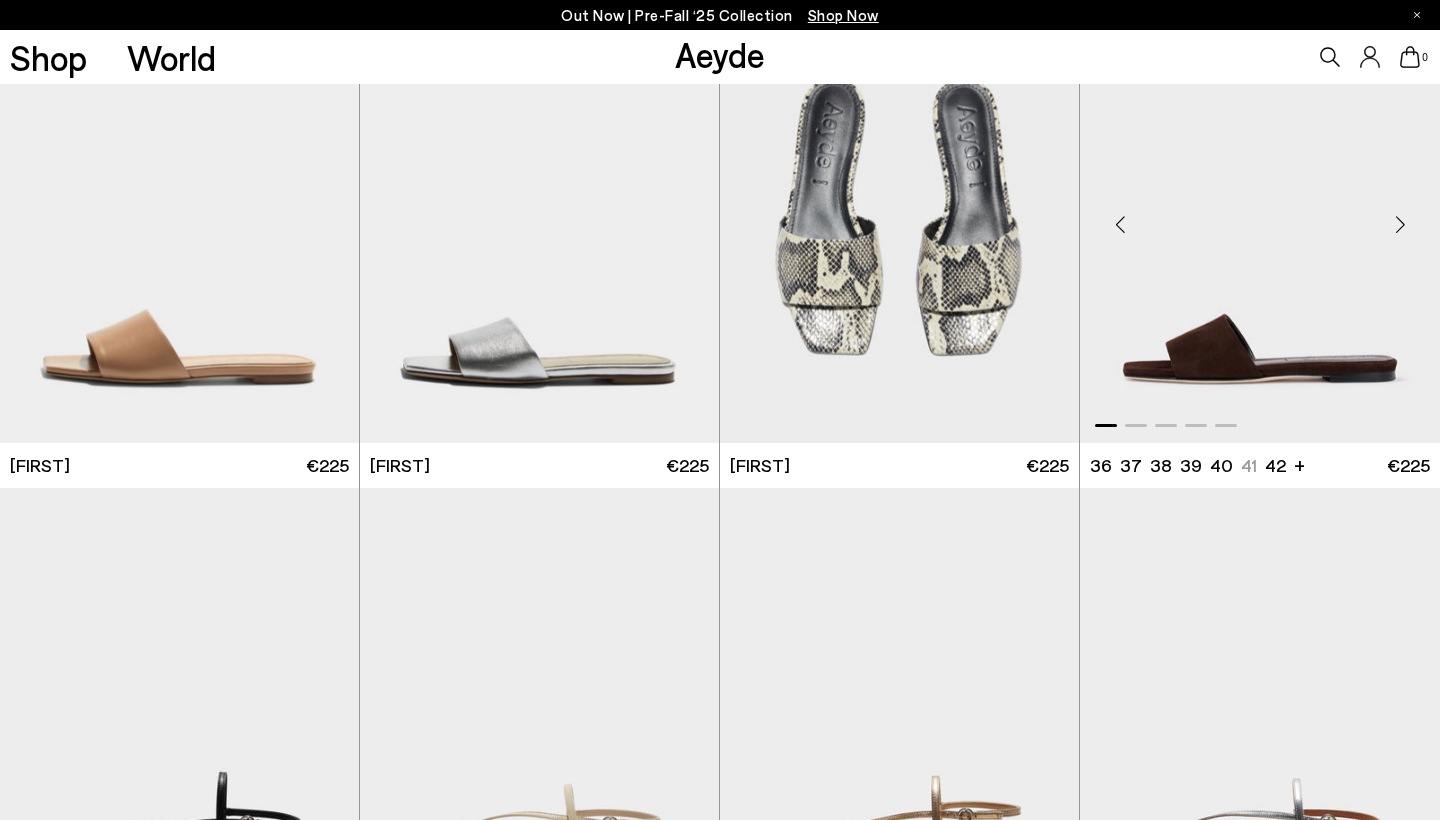 click at bounding box center [1400, 225] 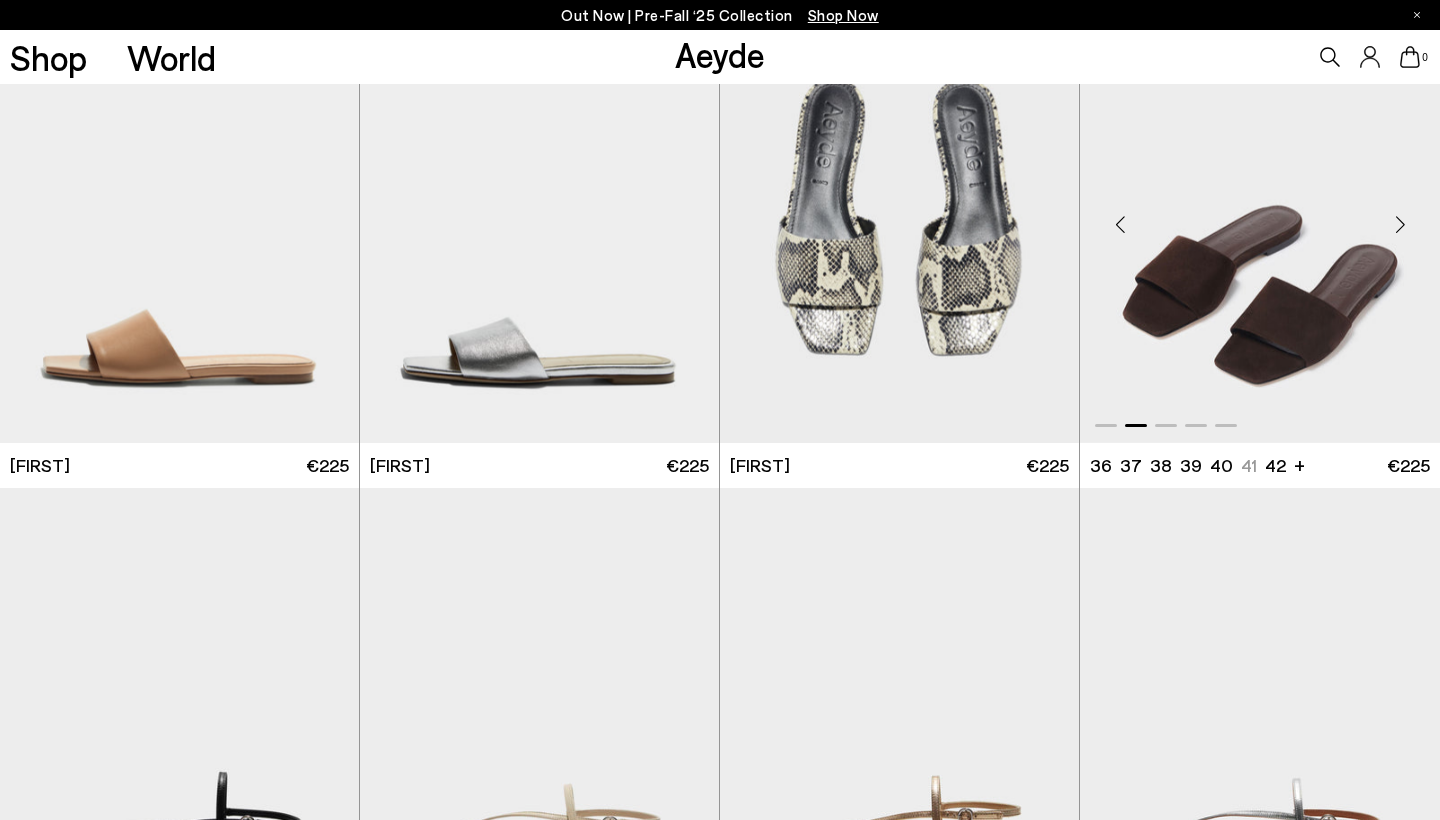 click at bounding box center [1400, 225] 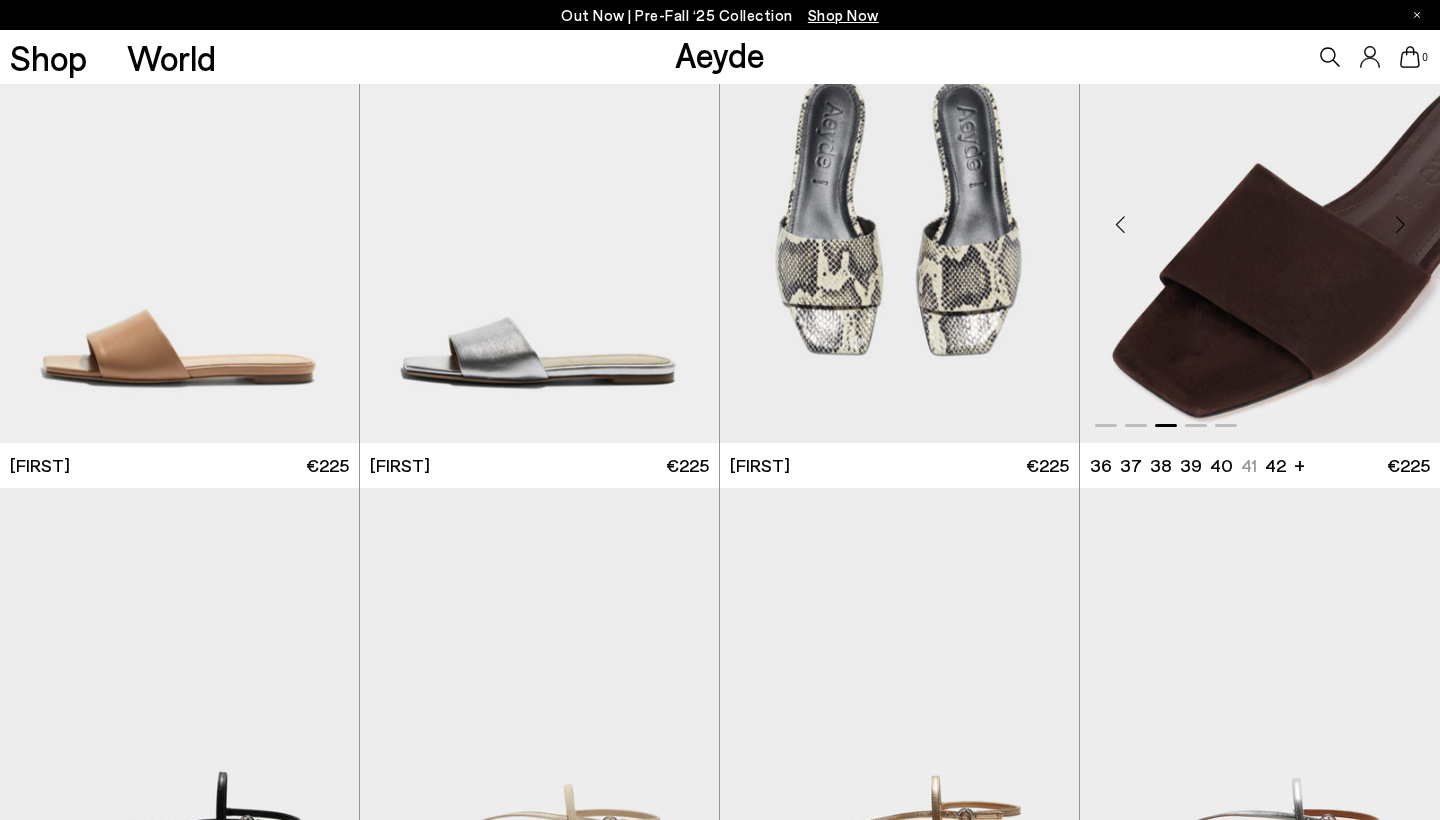 click at bounding box center [1400, 225] 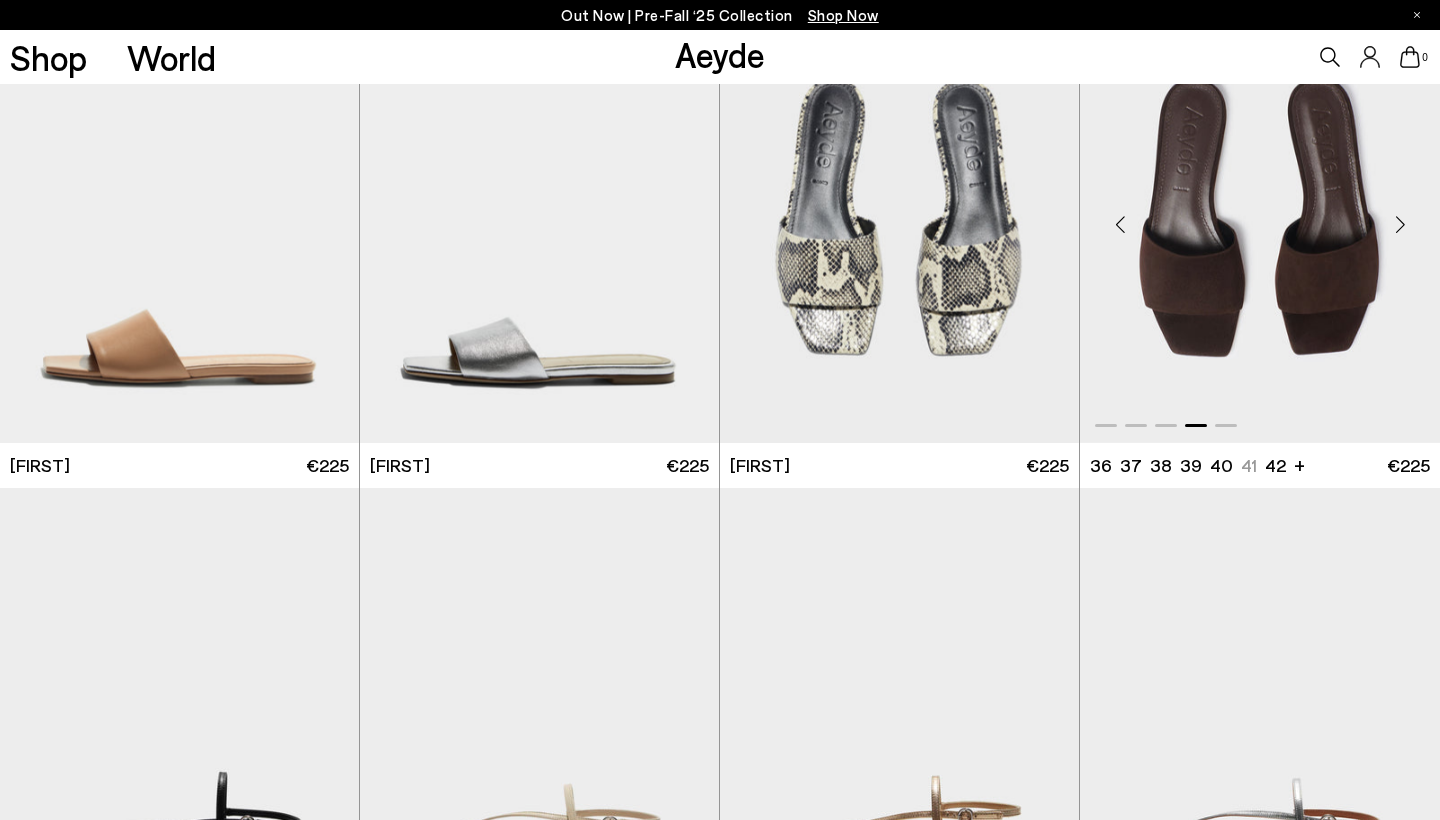 click at bounding box center [1400, 225] 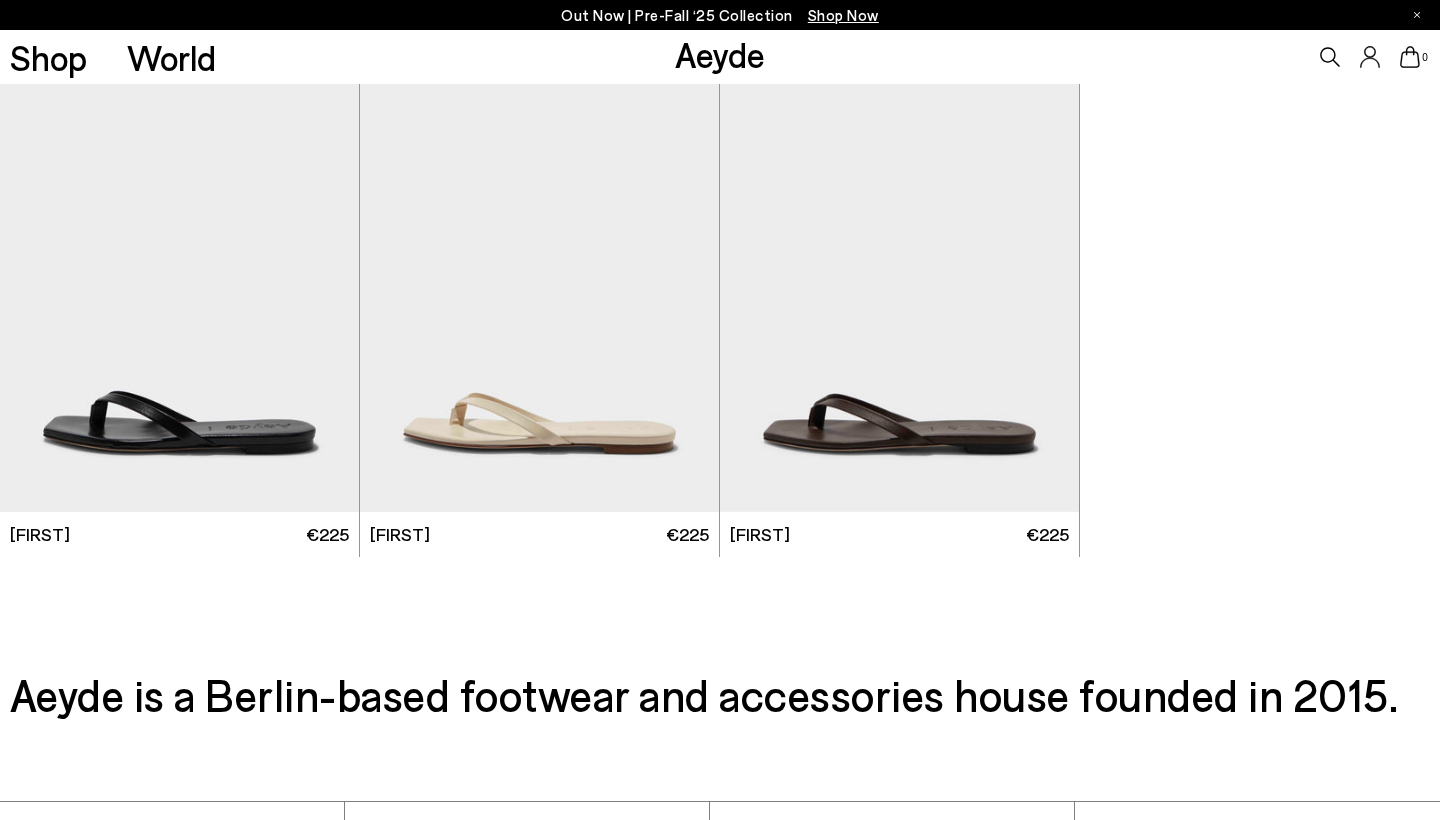 scroll, scrollTop: 2506, scrollLeft: 0, axis: vertical 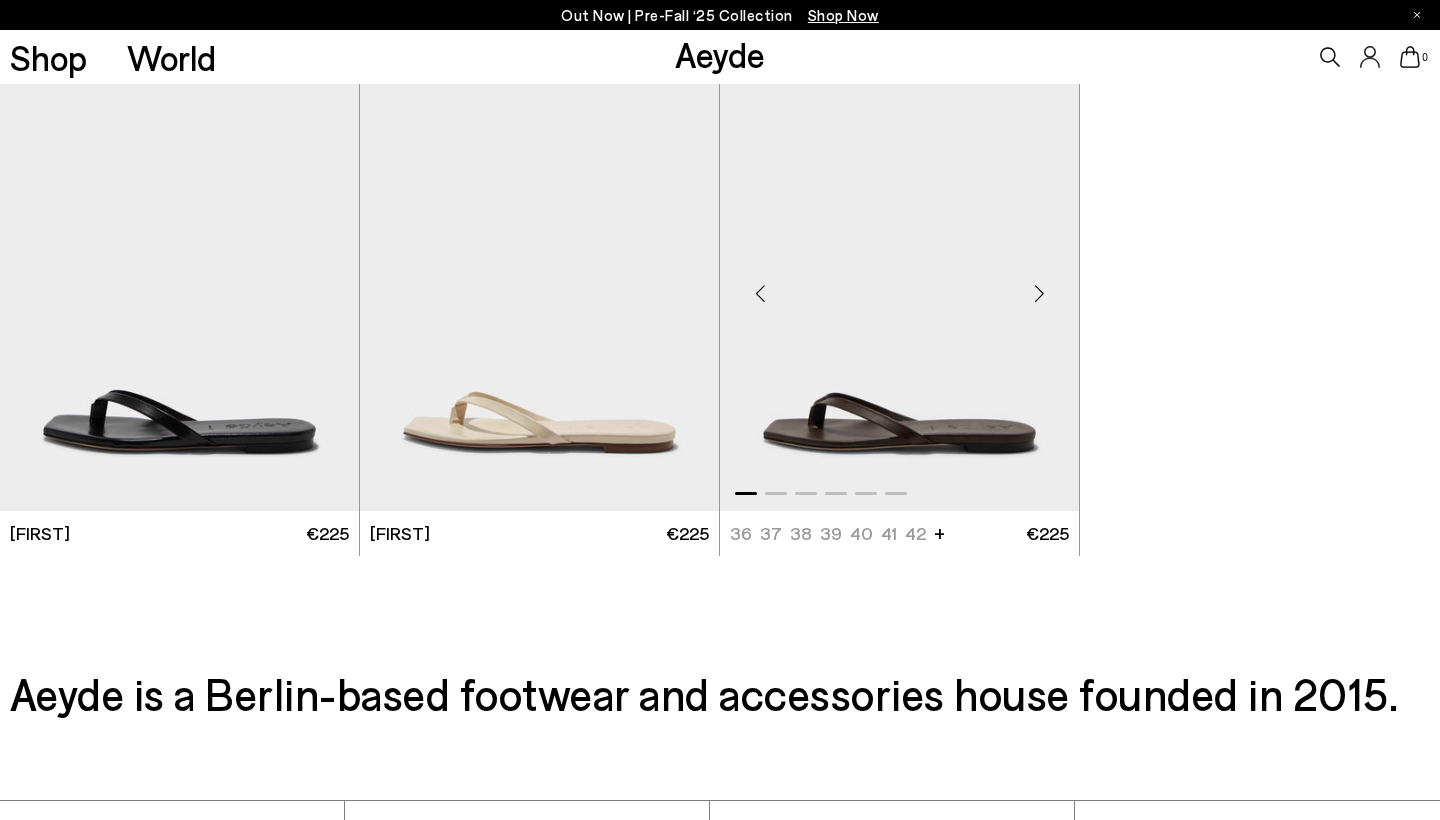 click at bounding box center (1039, 294) 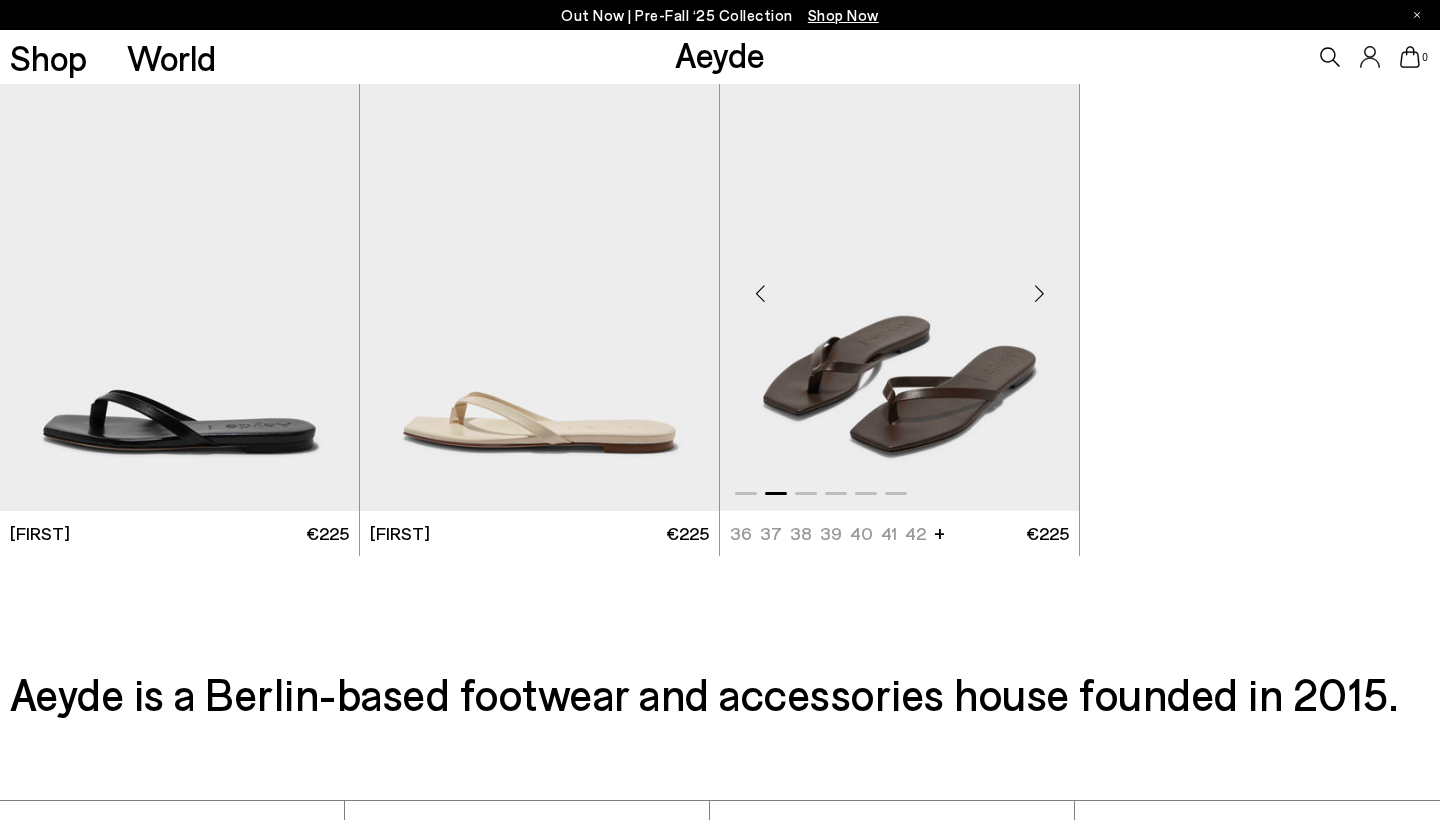 click at bounding box center [1039, 294] 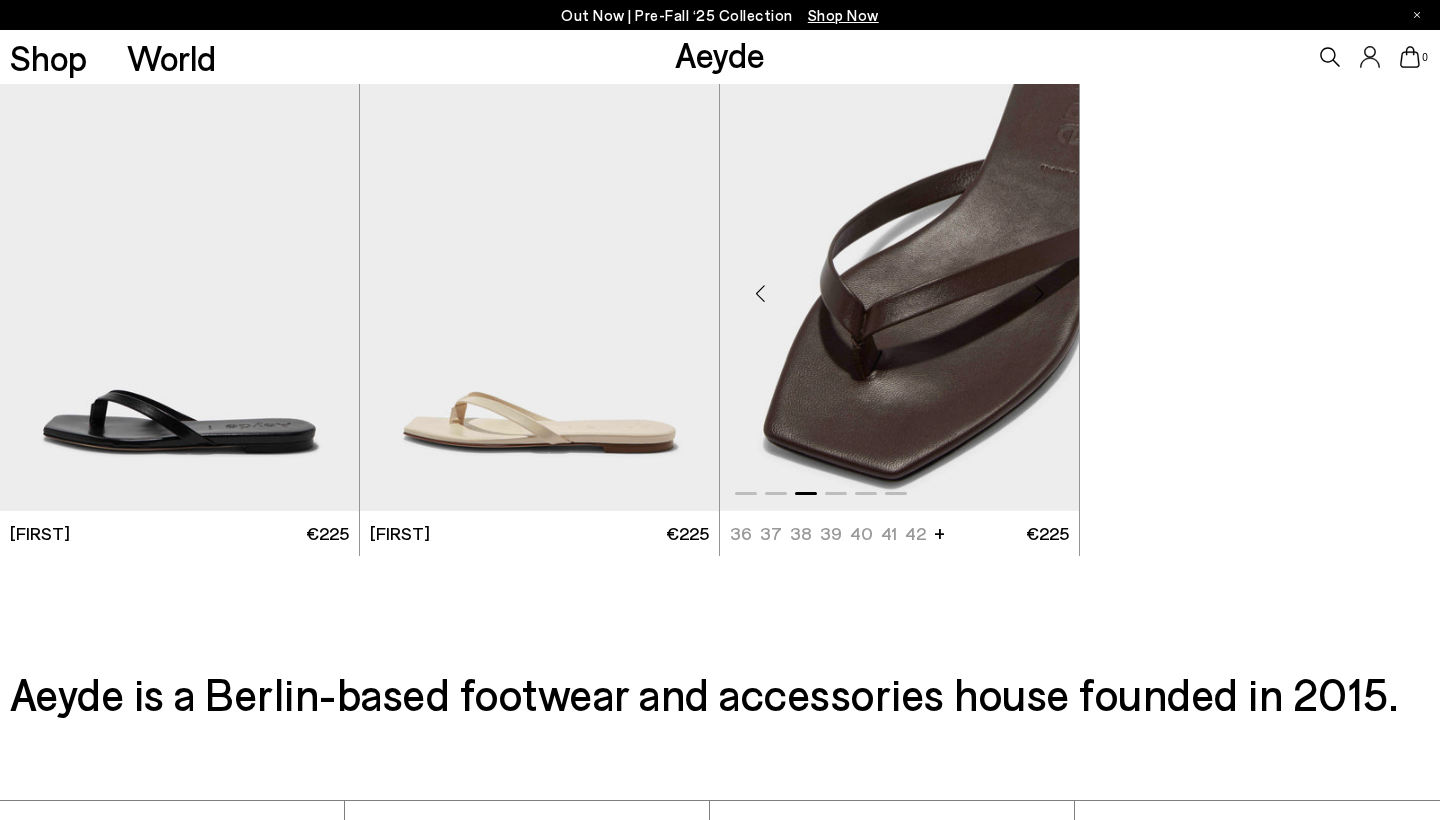 click at bounding box center (1039, 294) 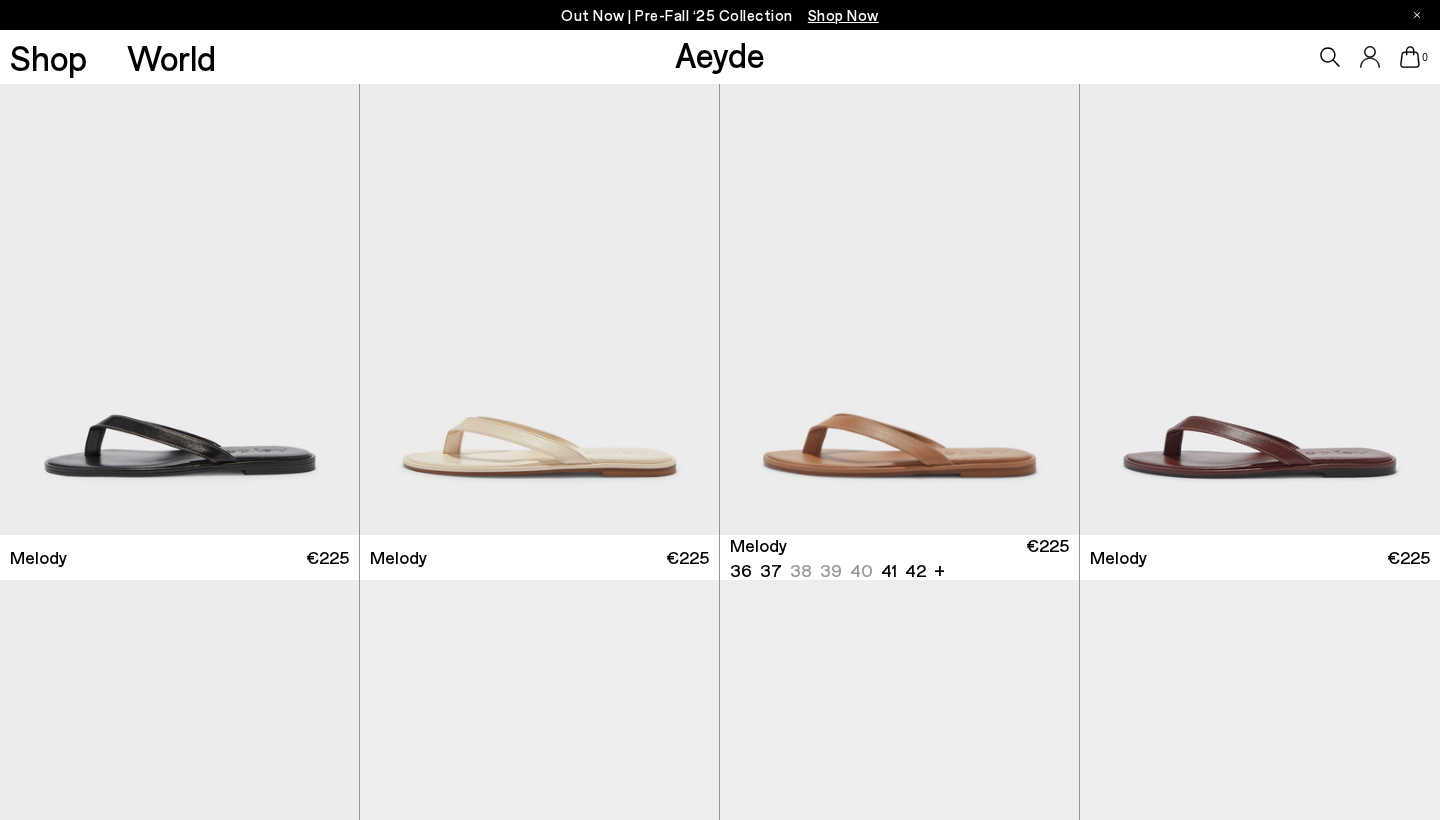 scroll, scrollTop: 0, scrollLeft: 0, axis: both 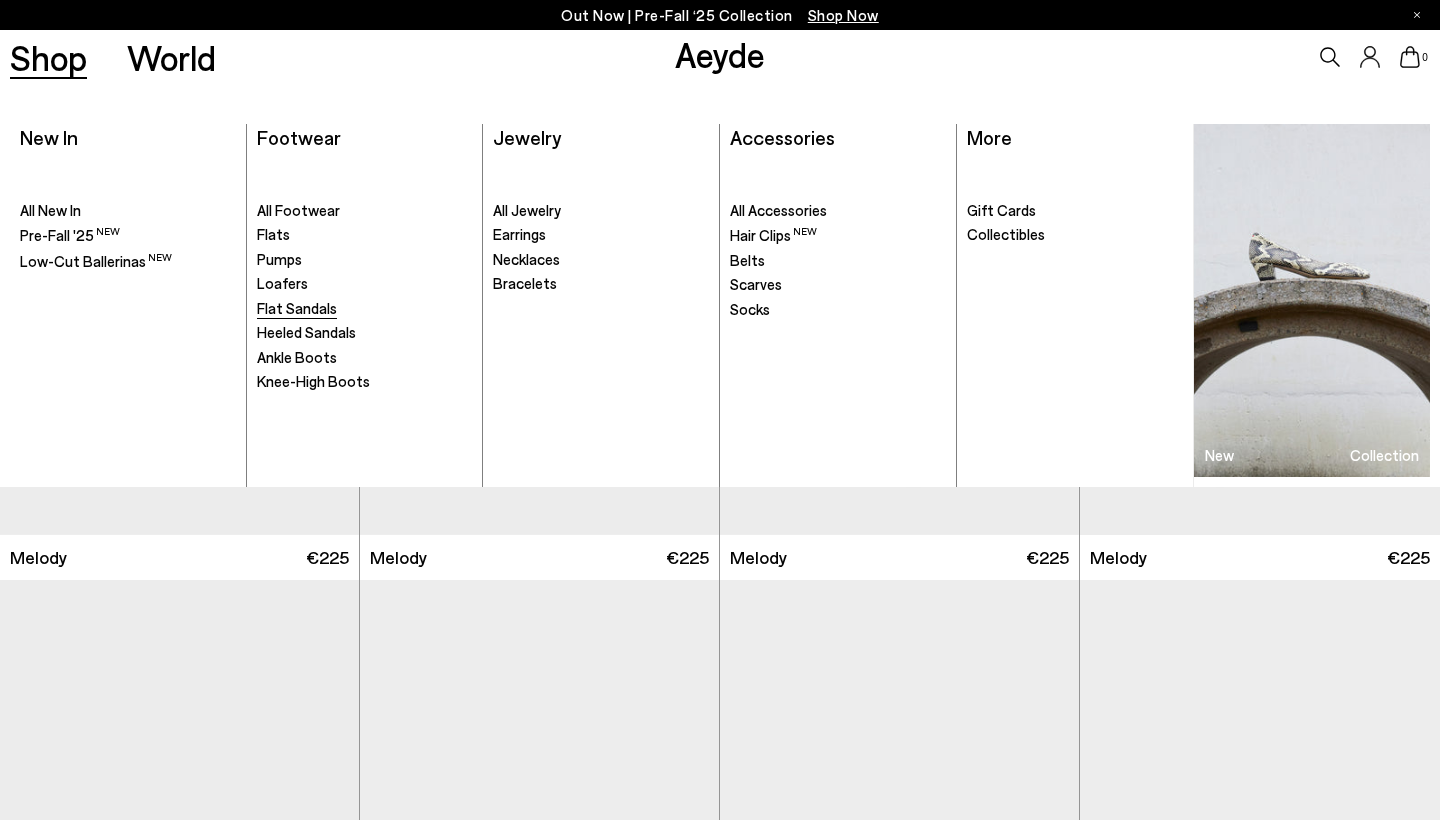 click on "Flat Sandals" at bounding box center [297, 308] 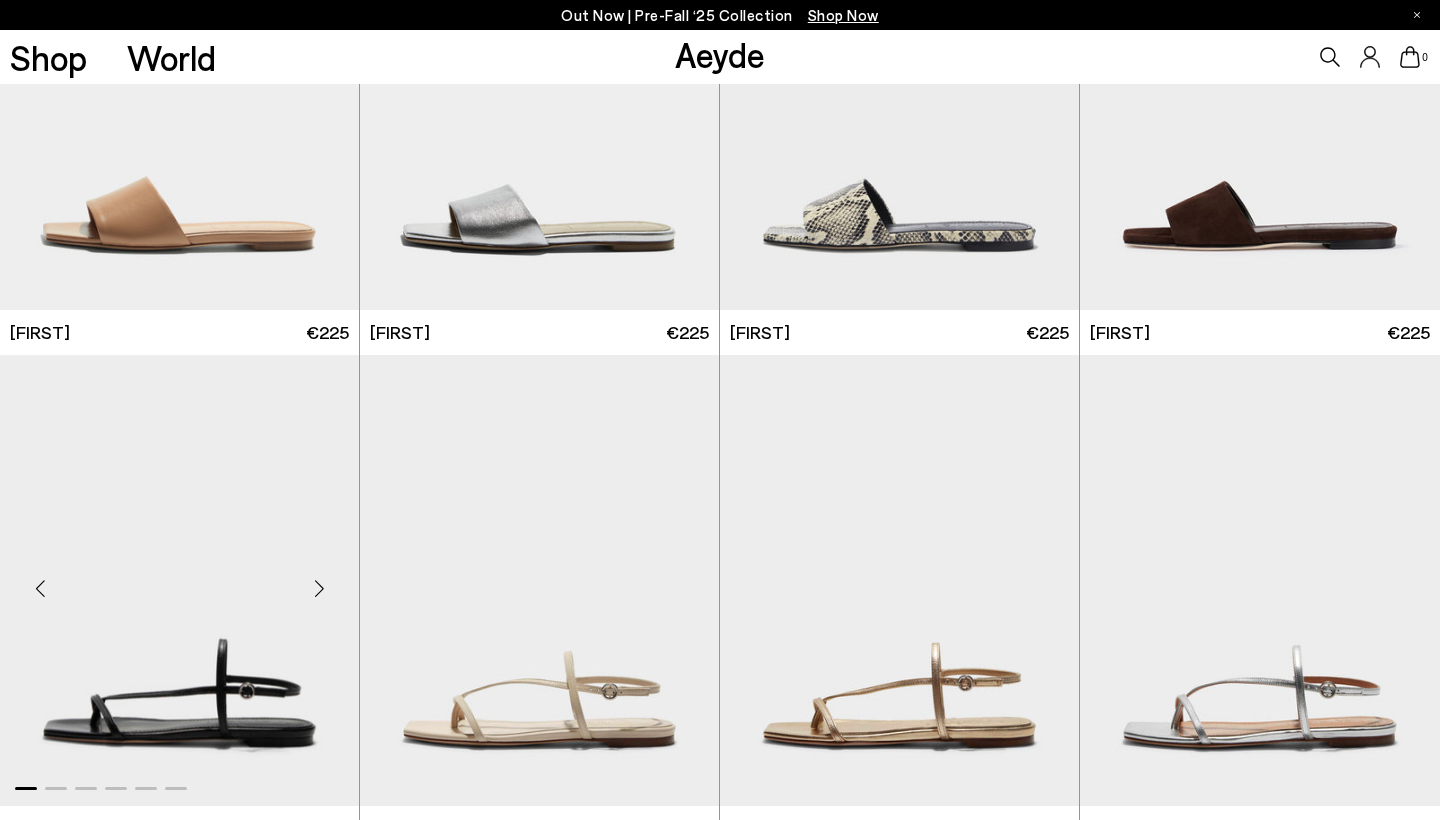 scroll, scrollTop: 1662, scrollLeft: 0, axis: vertical 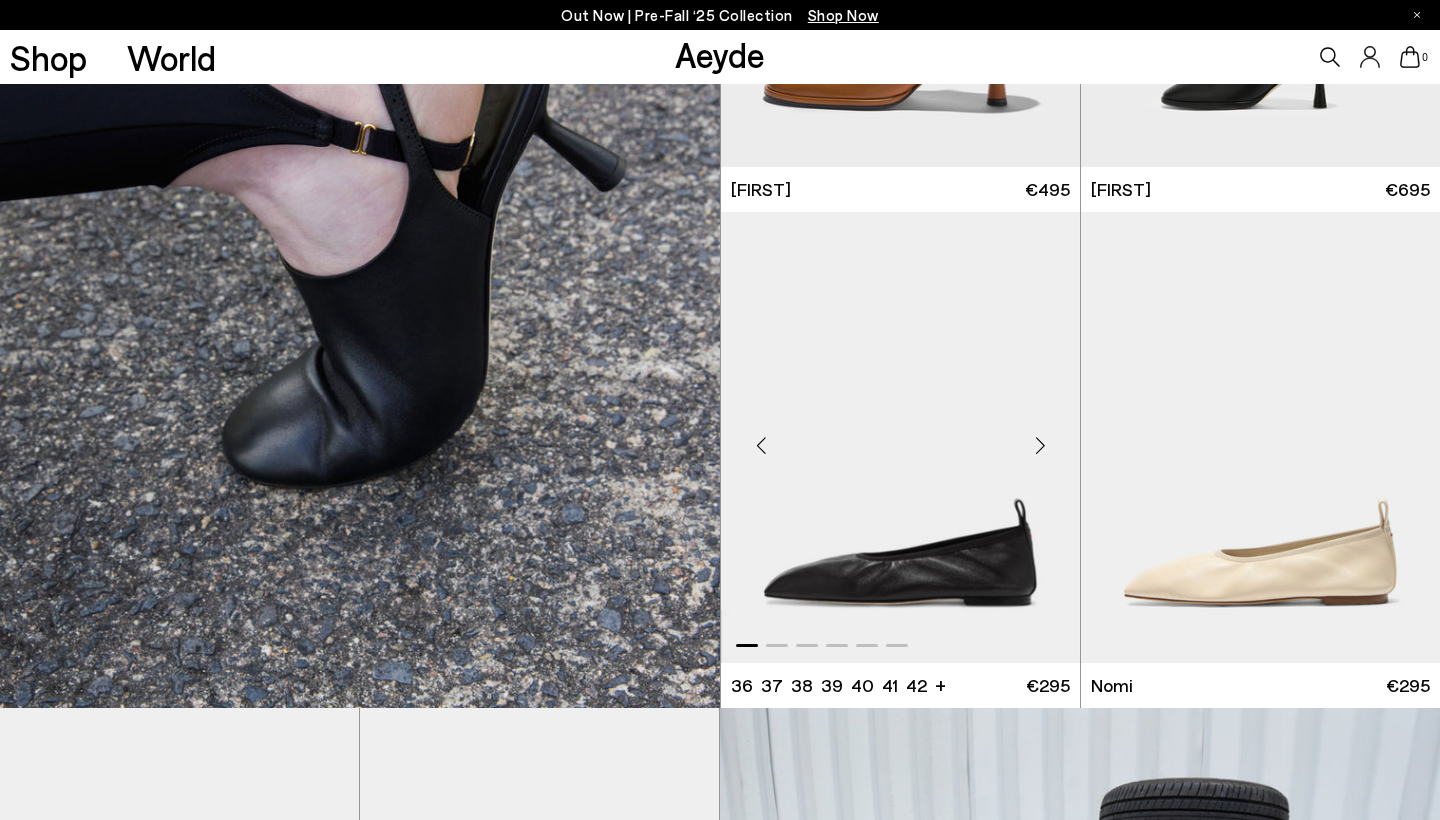 click at bounding box center (900, 437) 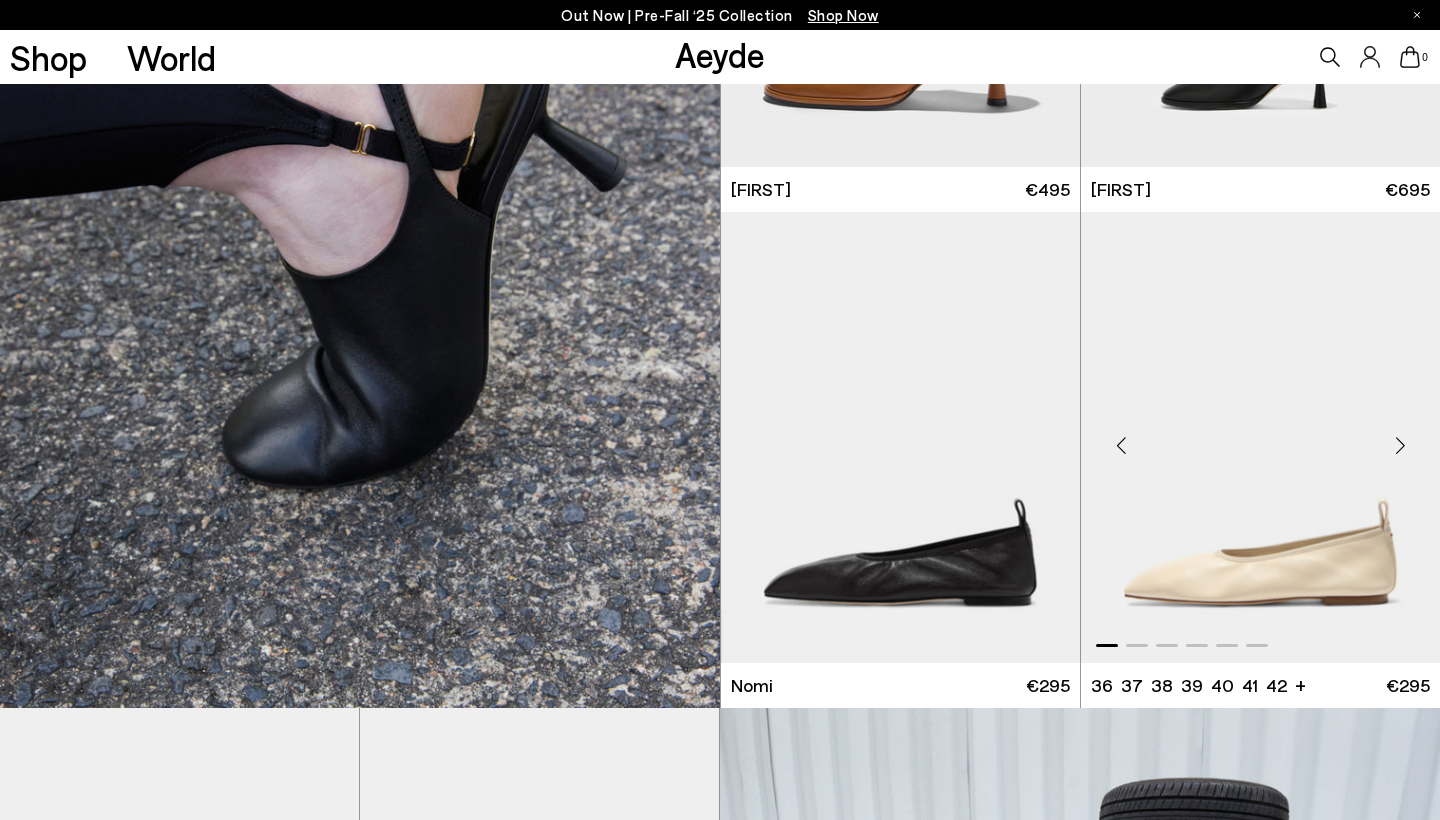 click at bounding box center [1260, 437] 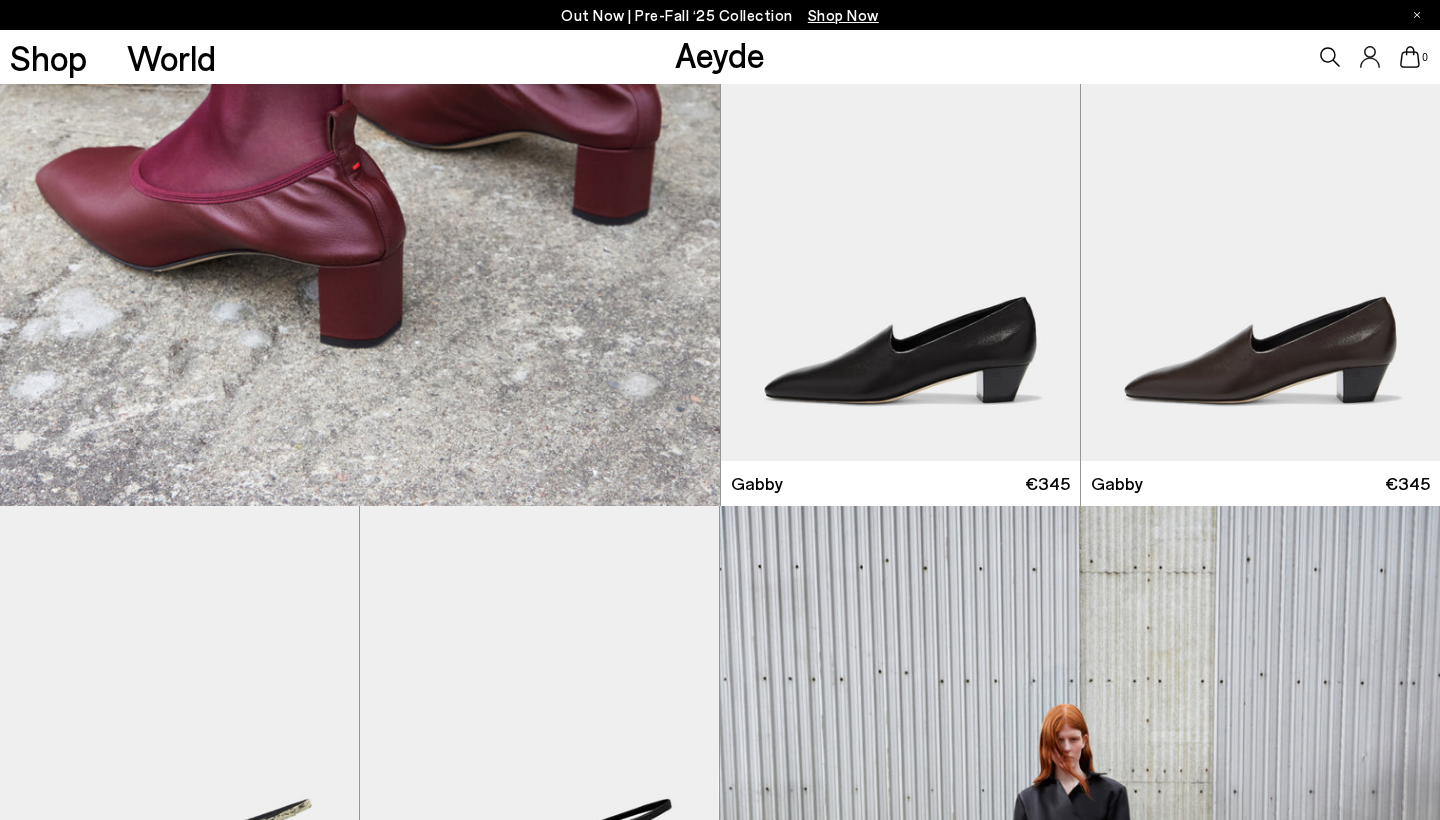 scroll, scrollTop: 7894, scrollLeft: 0, axis: vertical 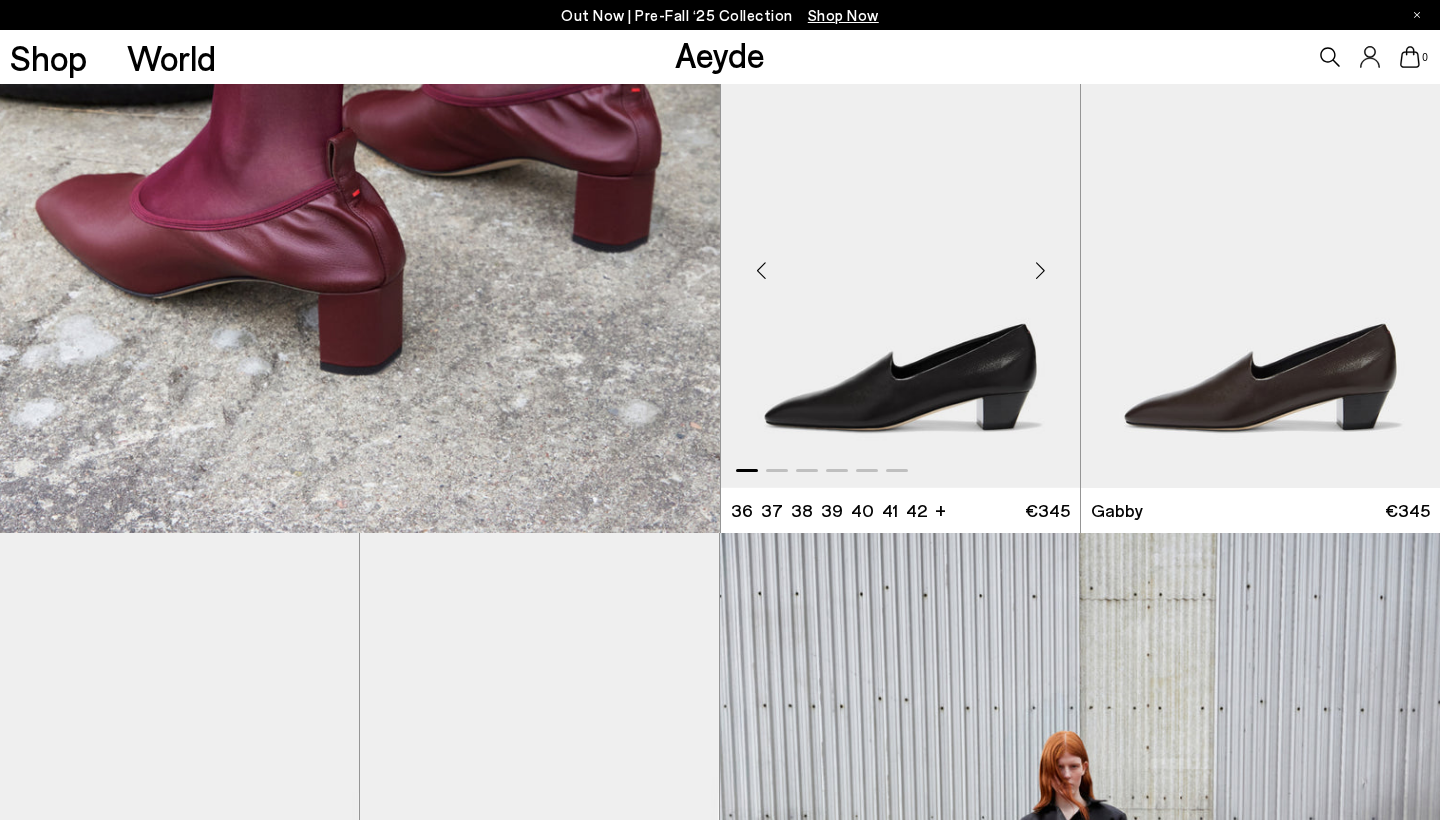 click at bounding box center (1040, 270) 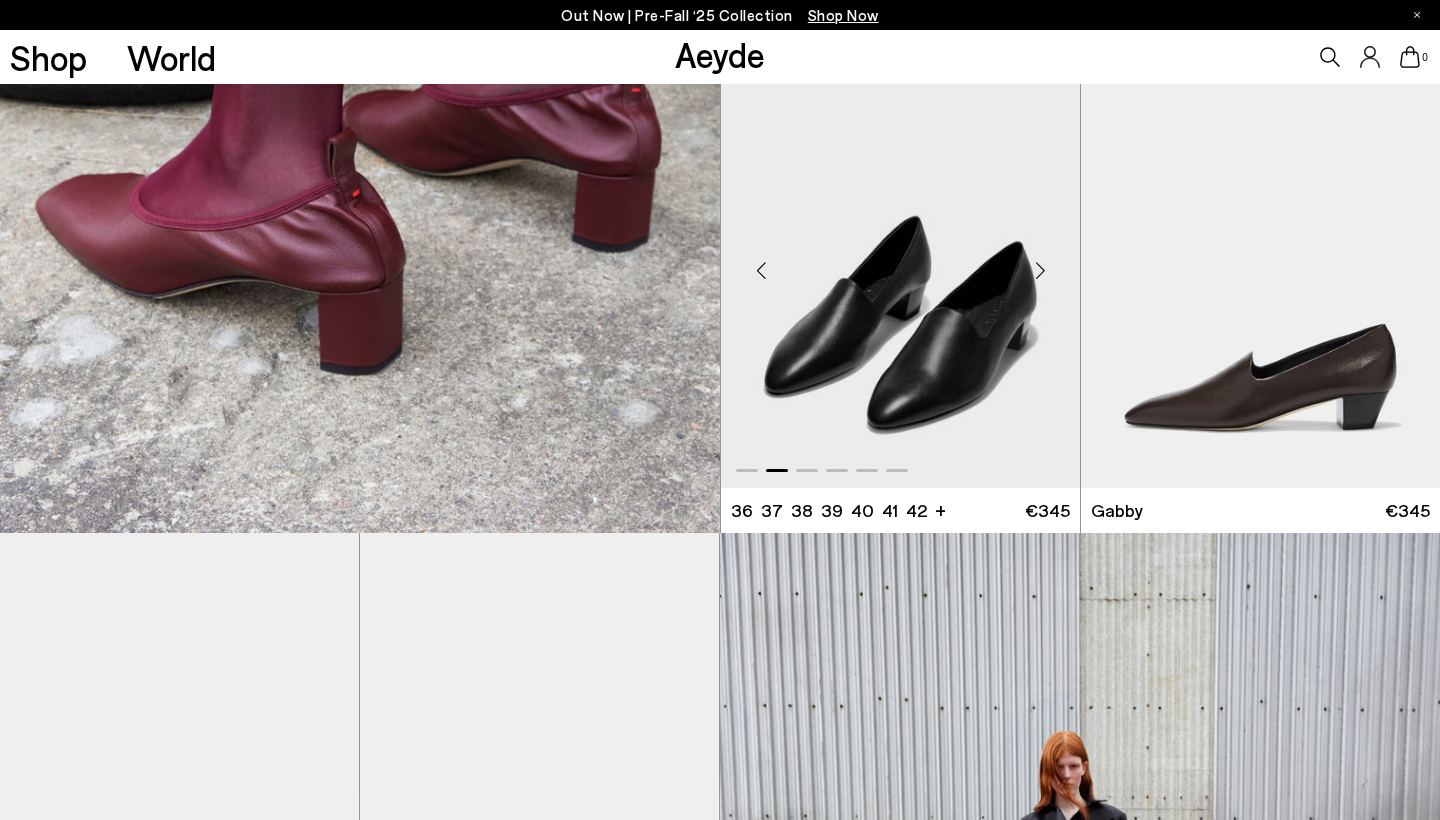 click at bounding box center [1040, 270] 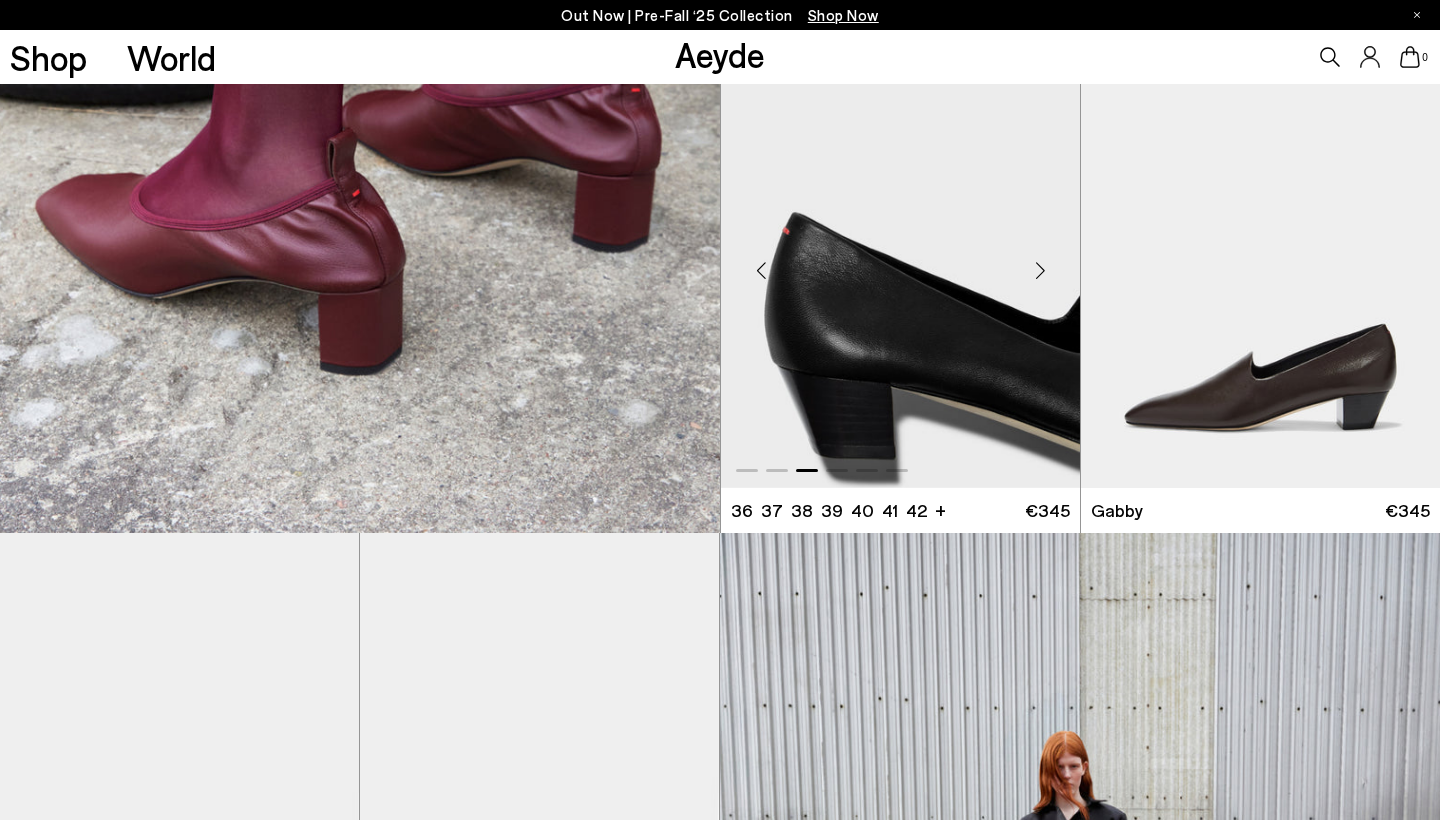 click at bounding box center (1040, 270) 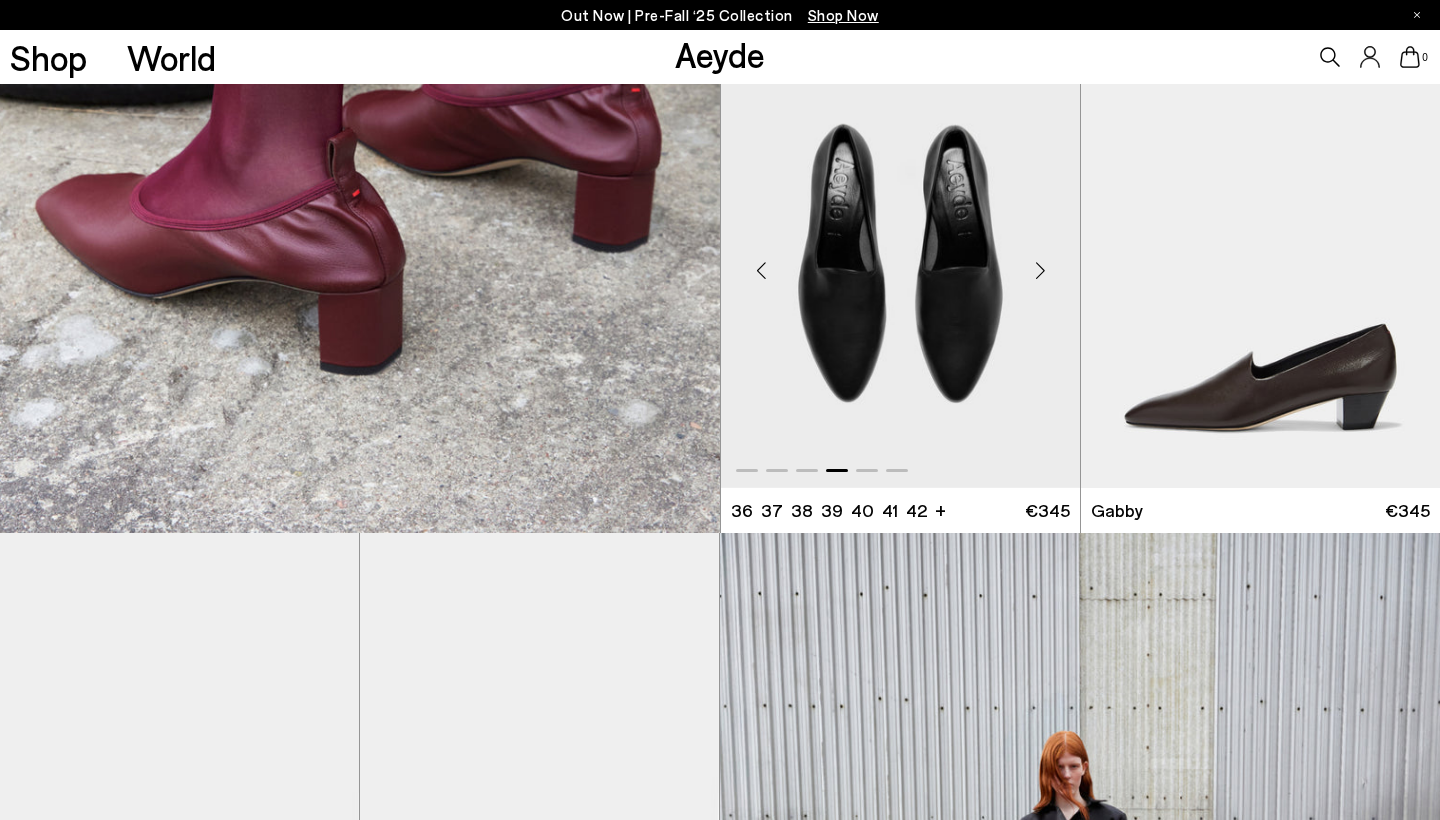 click at bounding box center (1040, 270) 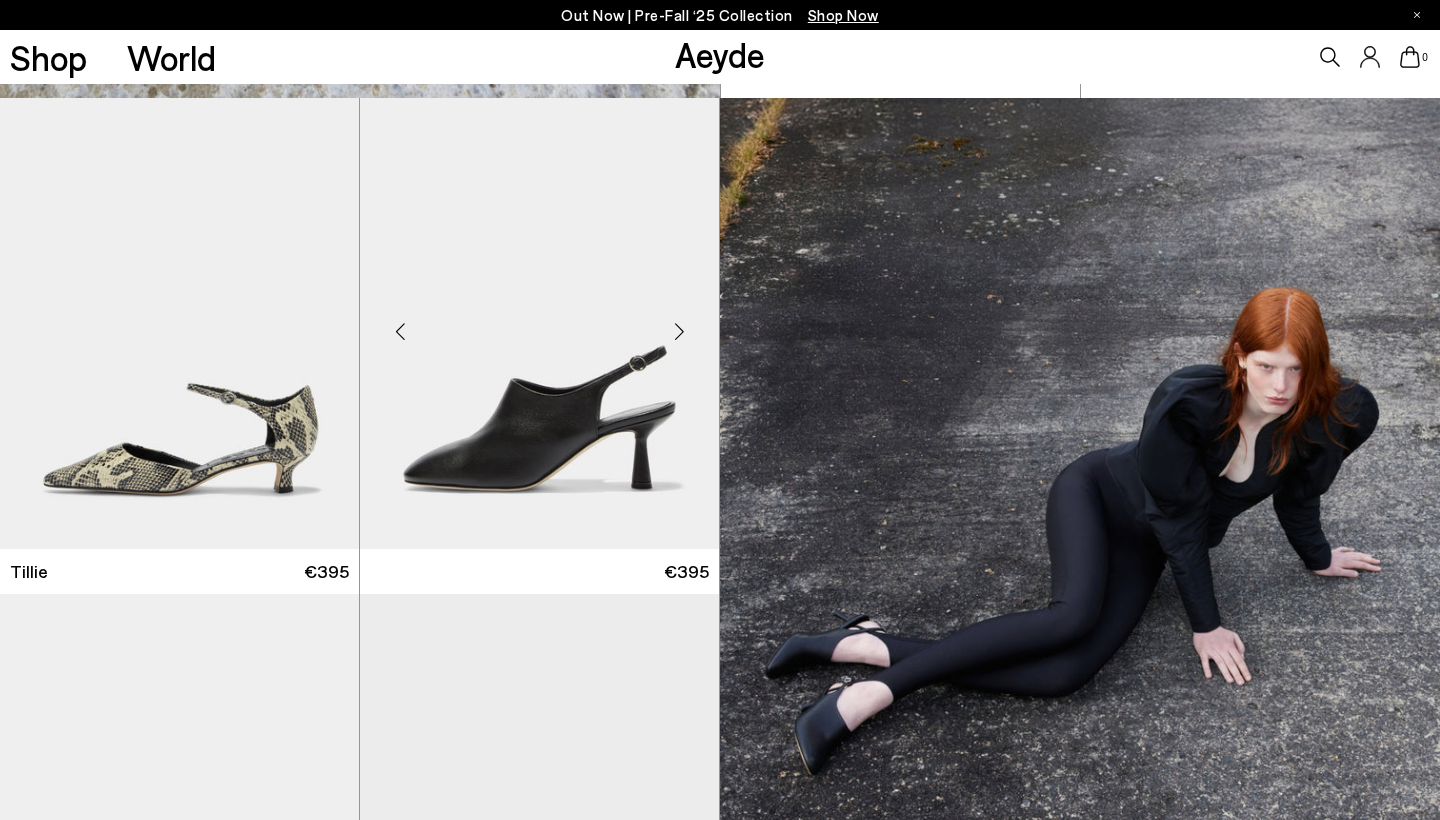 scroll, scrollTop: 4318, scrollLeft: 0, axis: vertical 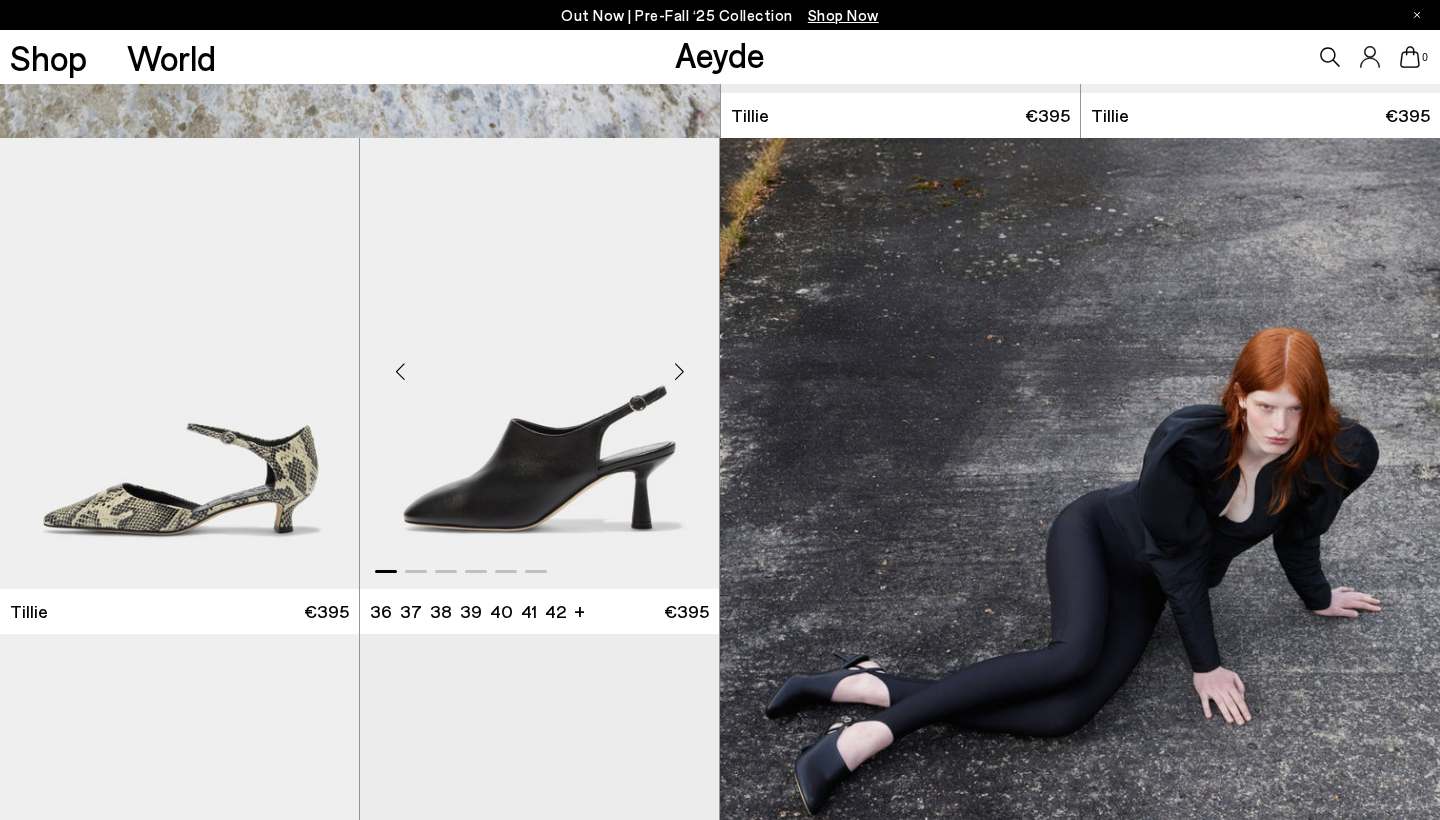 click at bounding box center (679, 372) 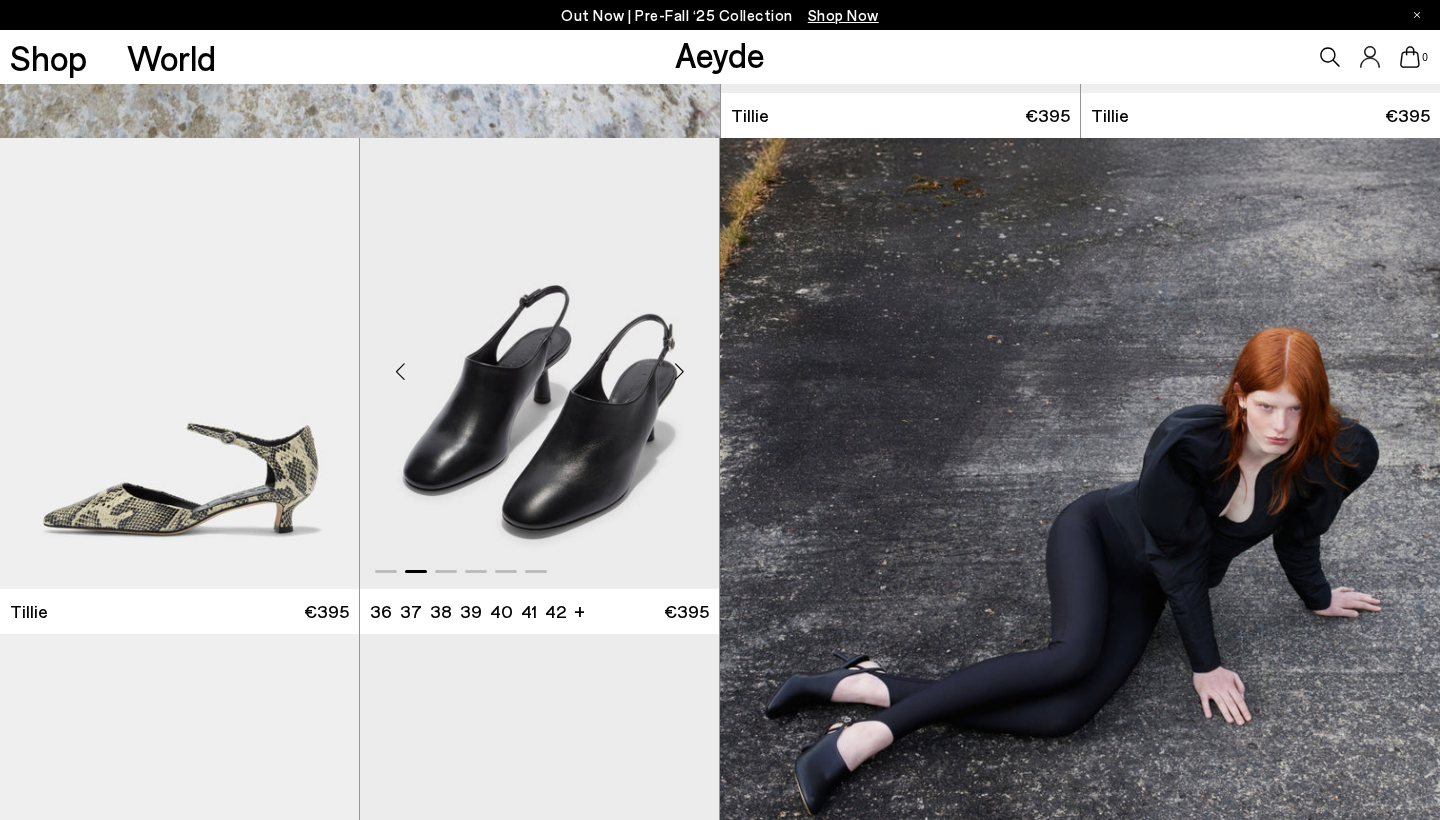 click at bounding box center [679, 372] 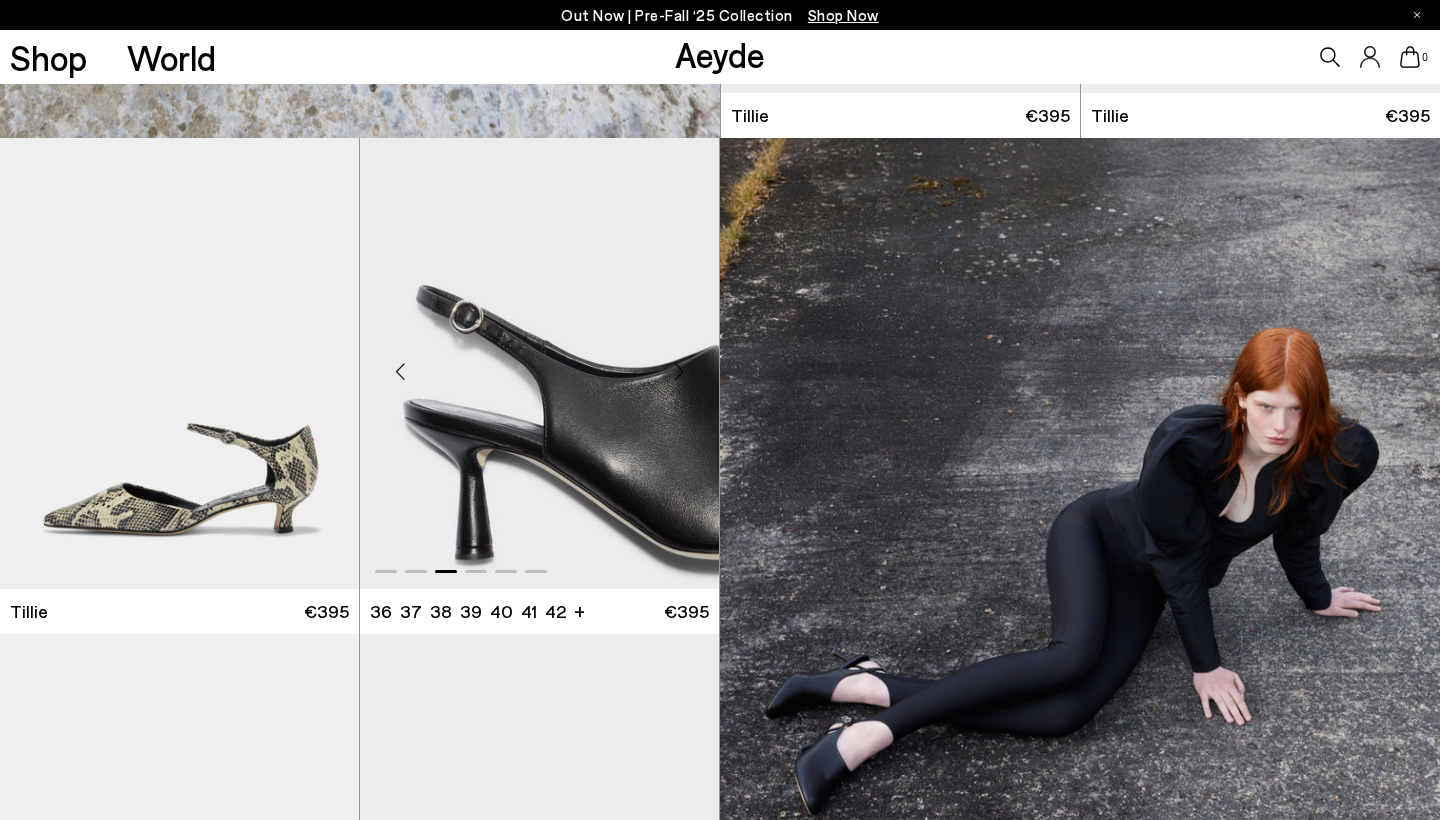 click at bounding box center (679, 372) 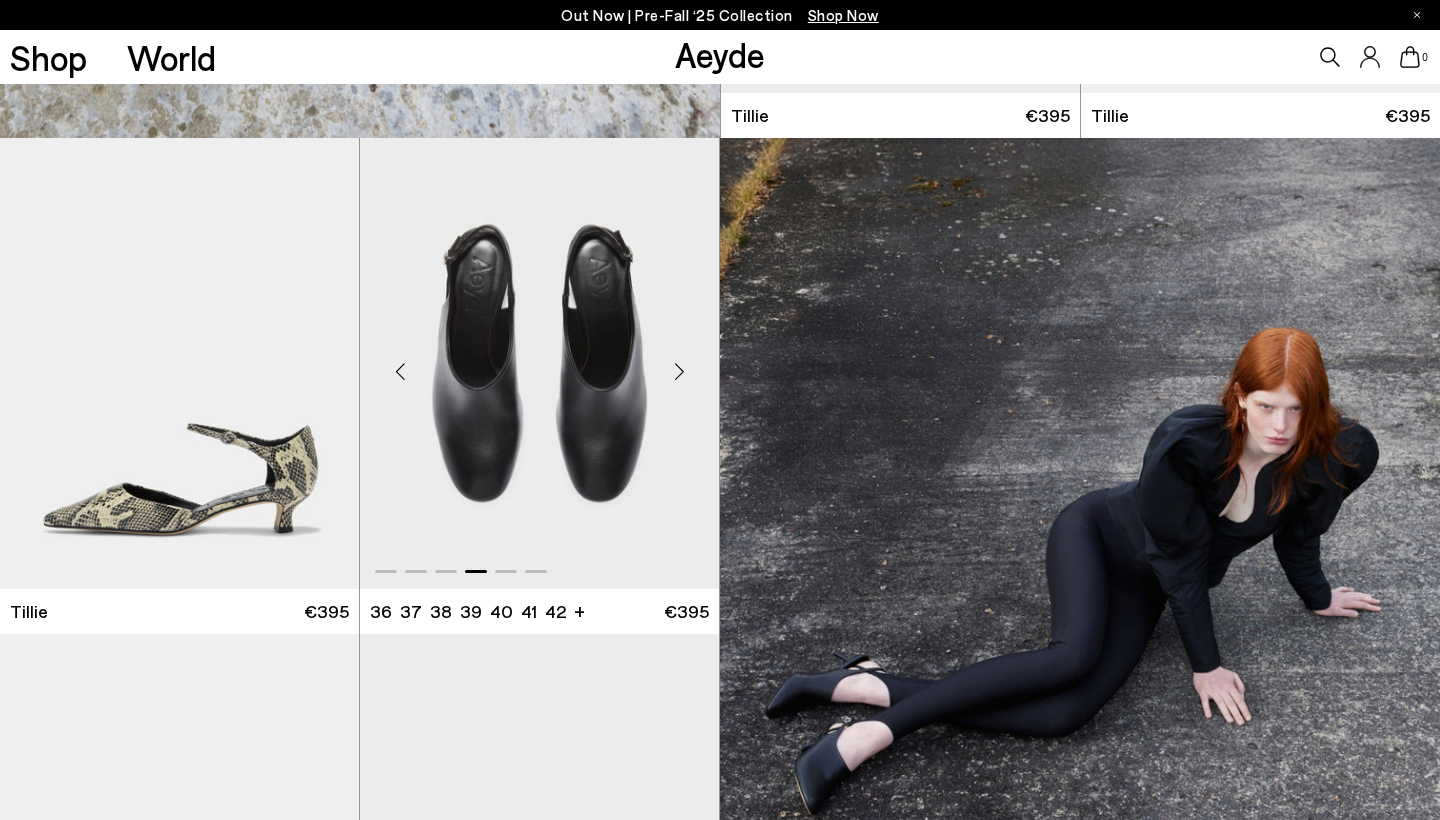 click at bounding box center (679, 372) 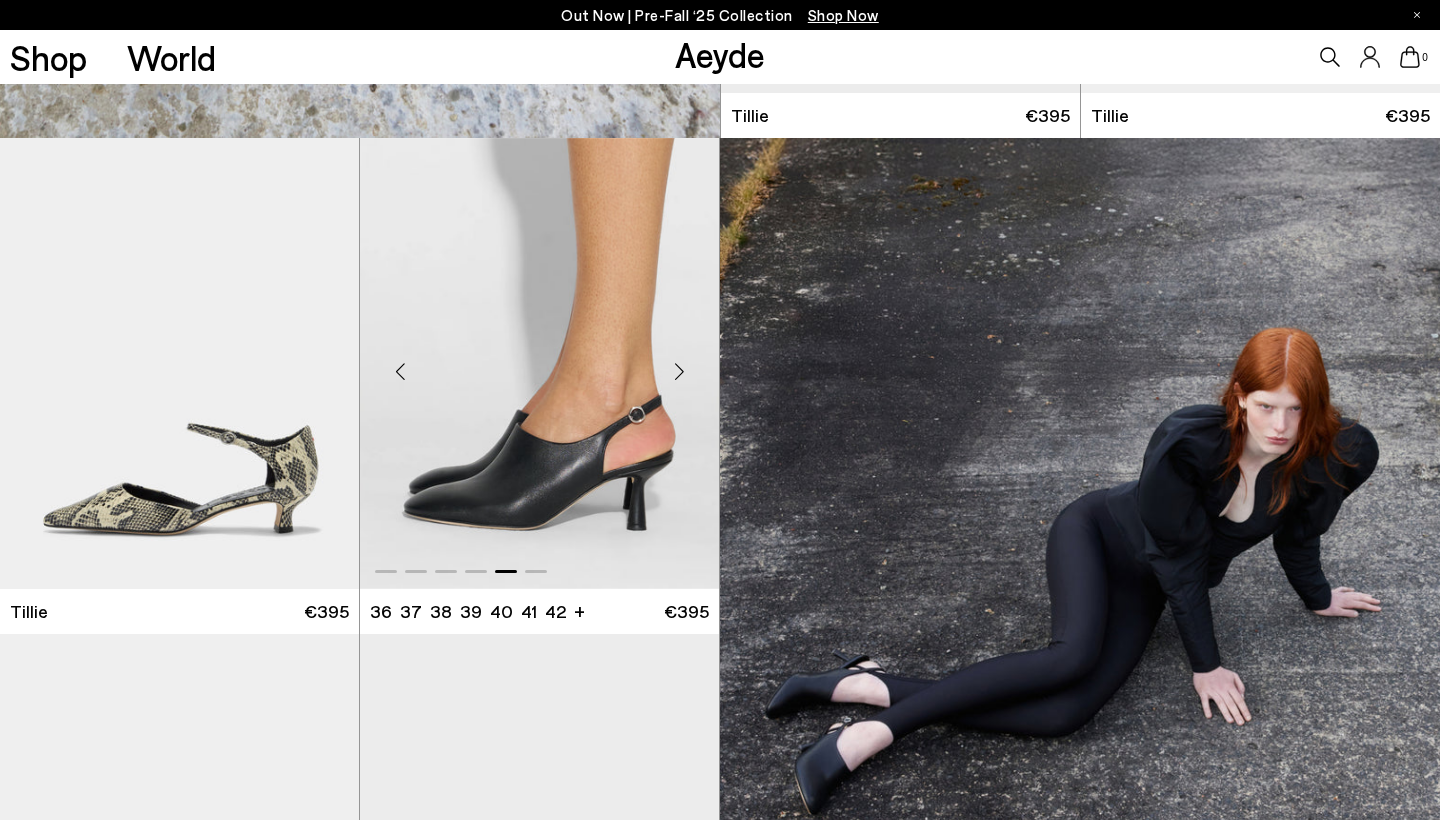 click at bounding box center [679, 372] 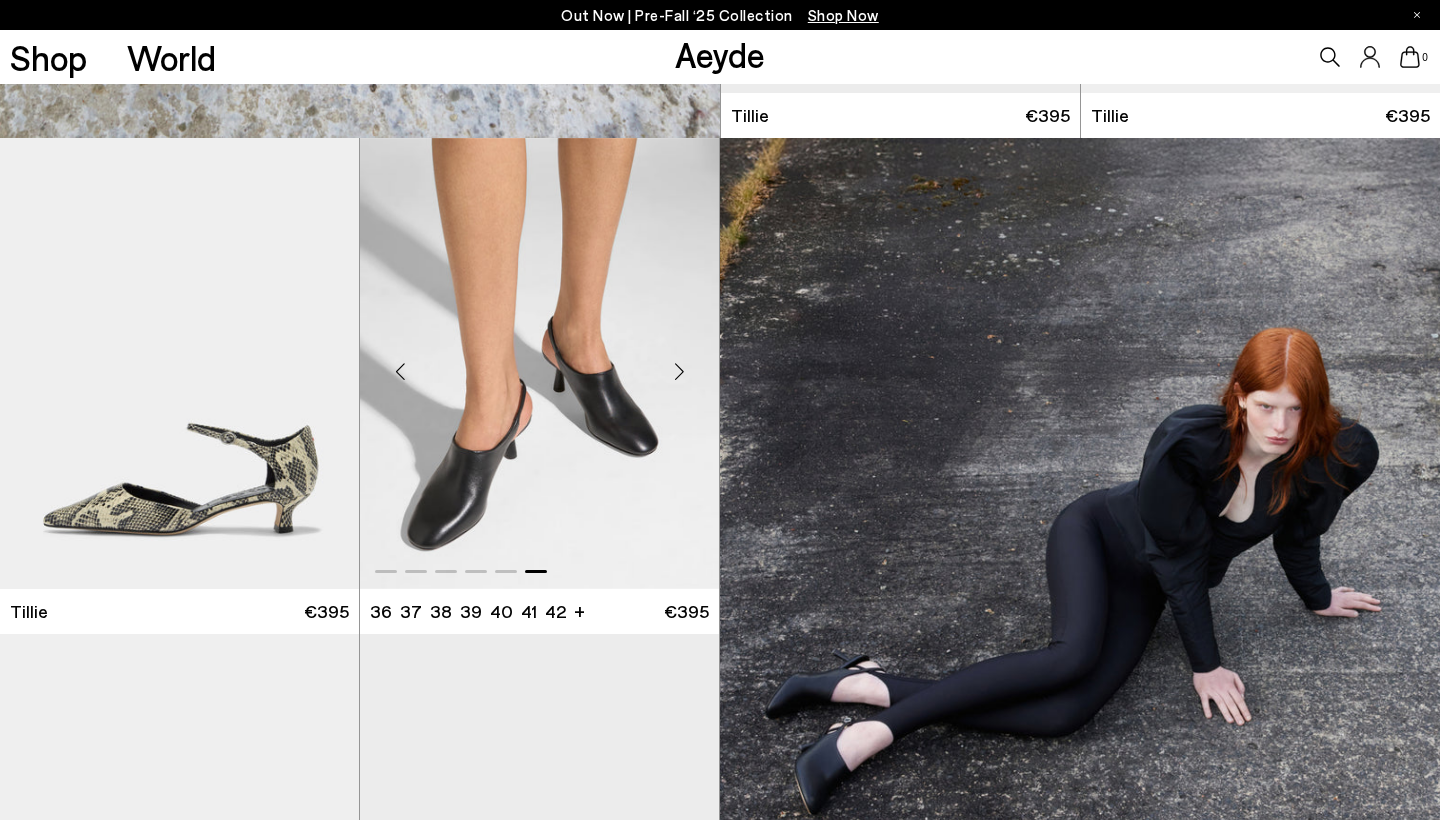 click at bounding box center [679, 372] 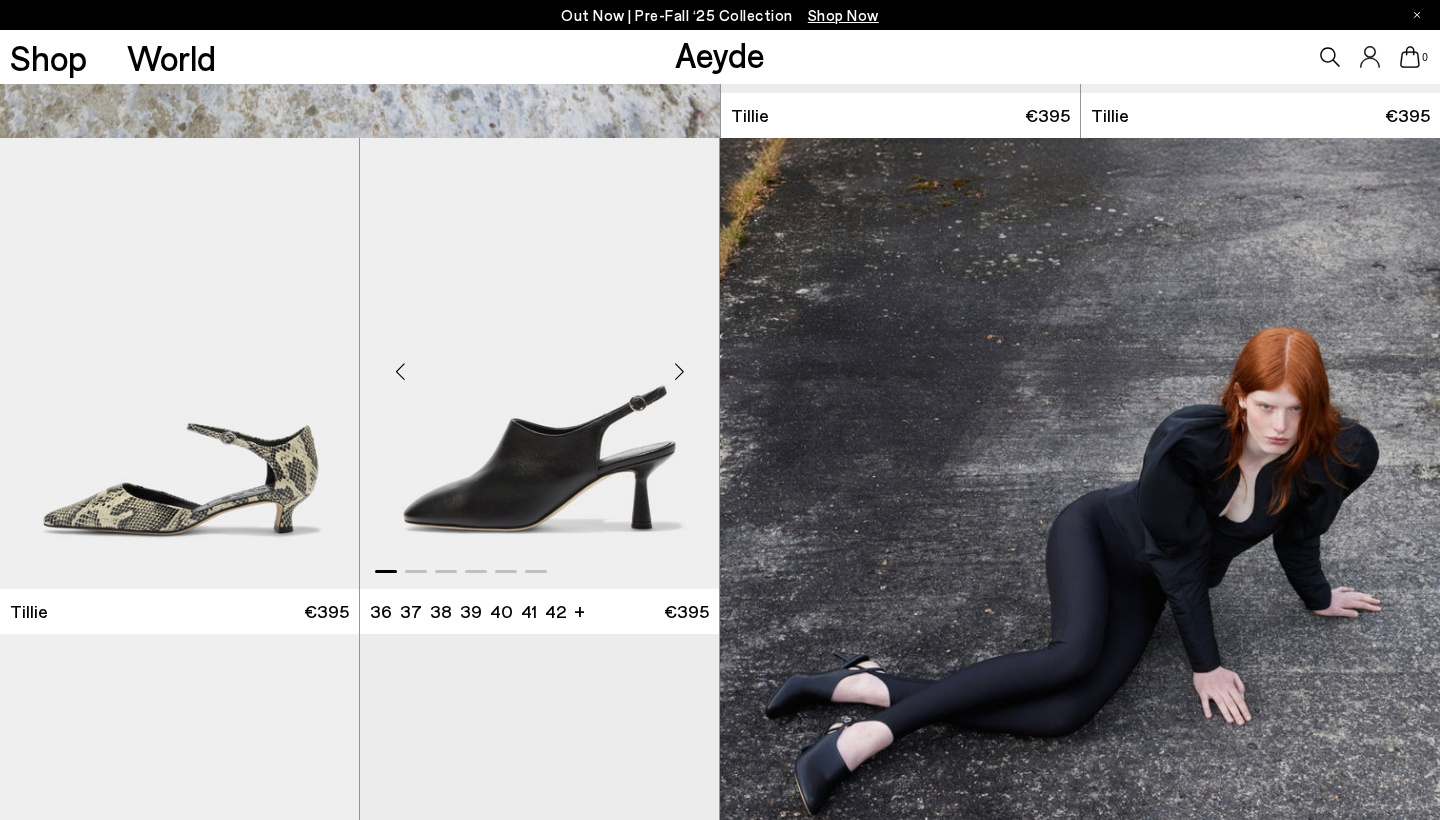 click at bounding box center (679, 372) 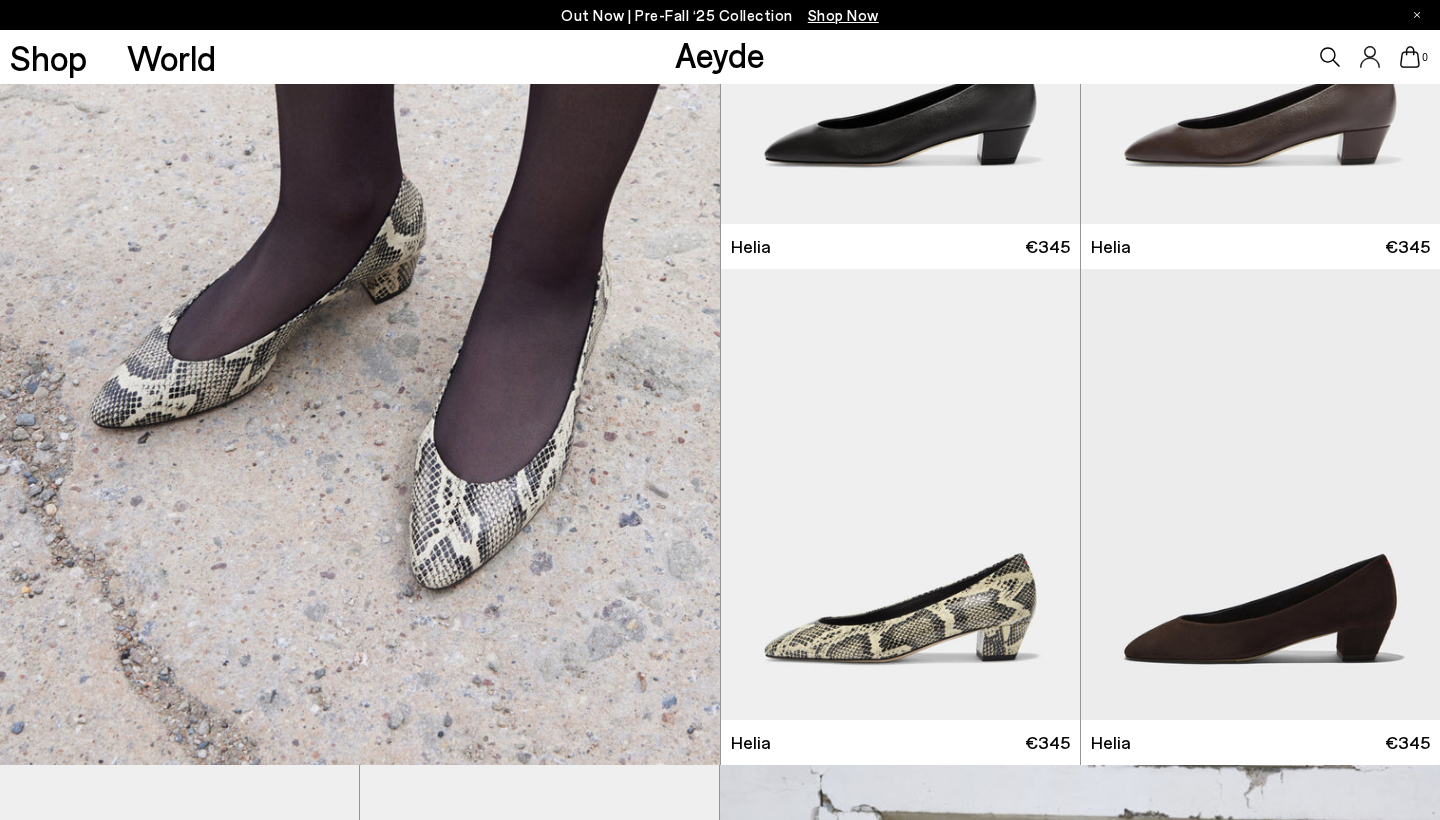 scroll, scrollTop: 1702, scrollLeft: 0, axis: vertical 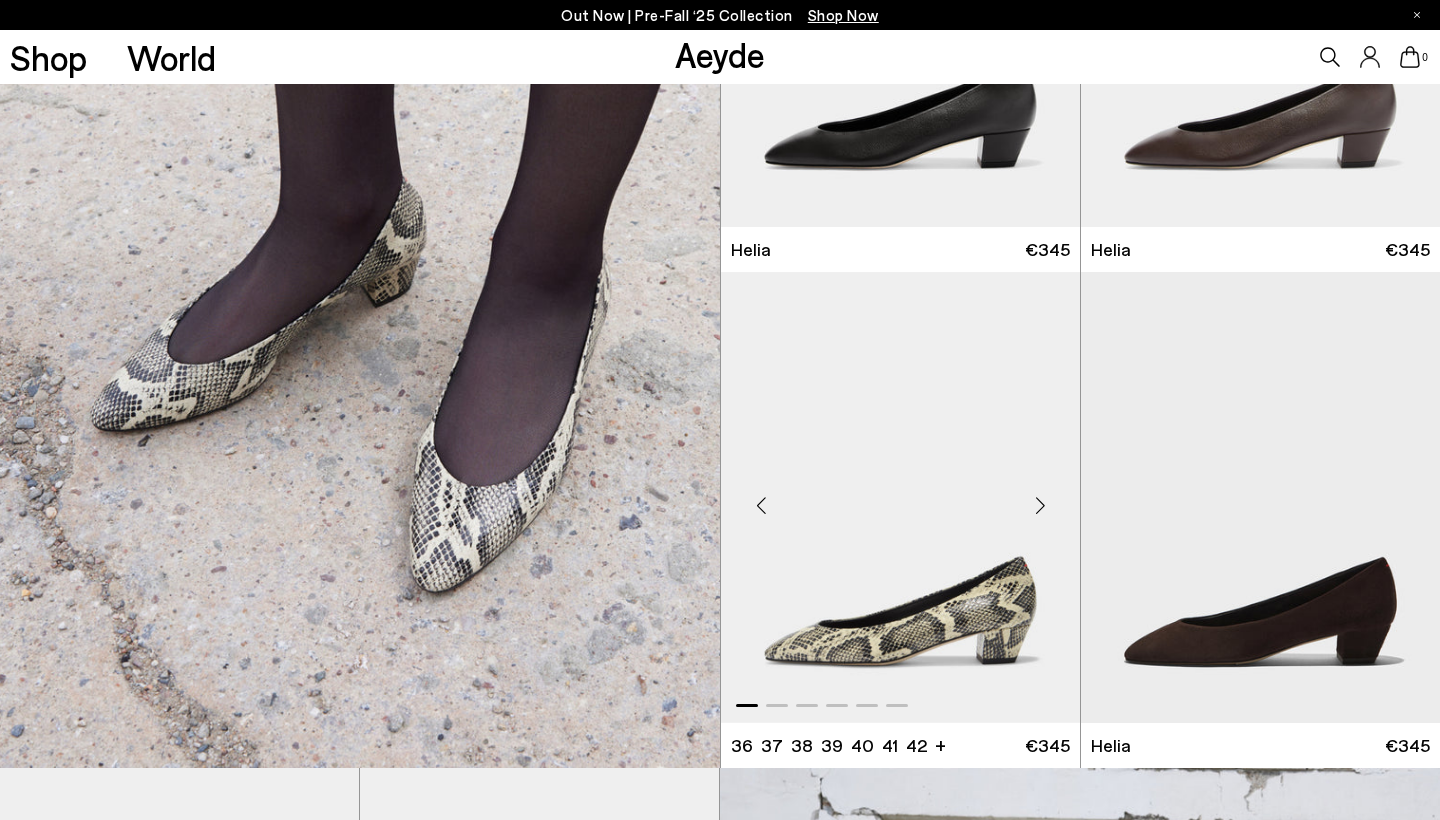 click at bounding box center (1040, 506) 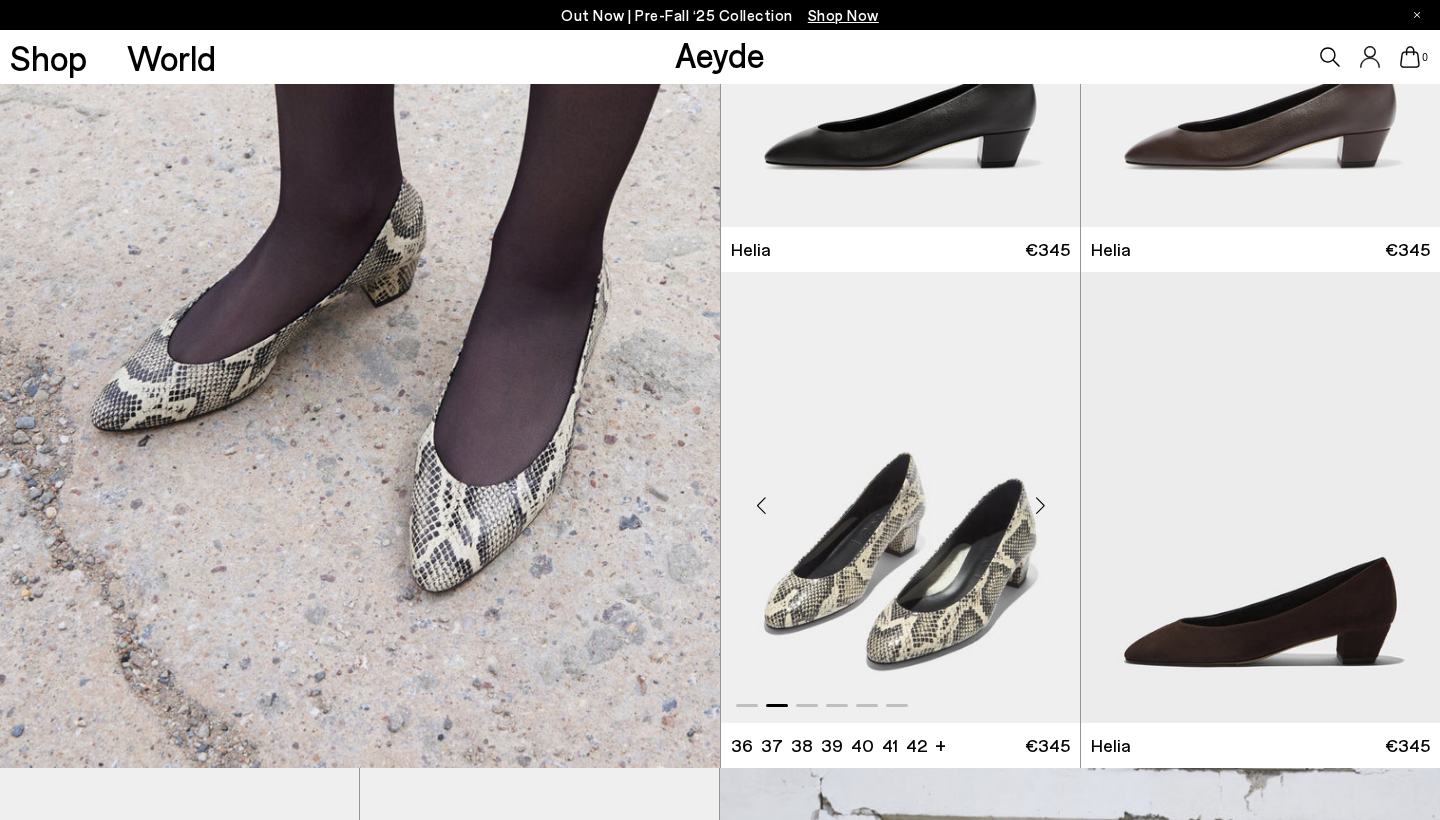 click at bounding box center (1040, 506) 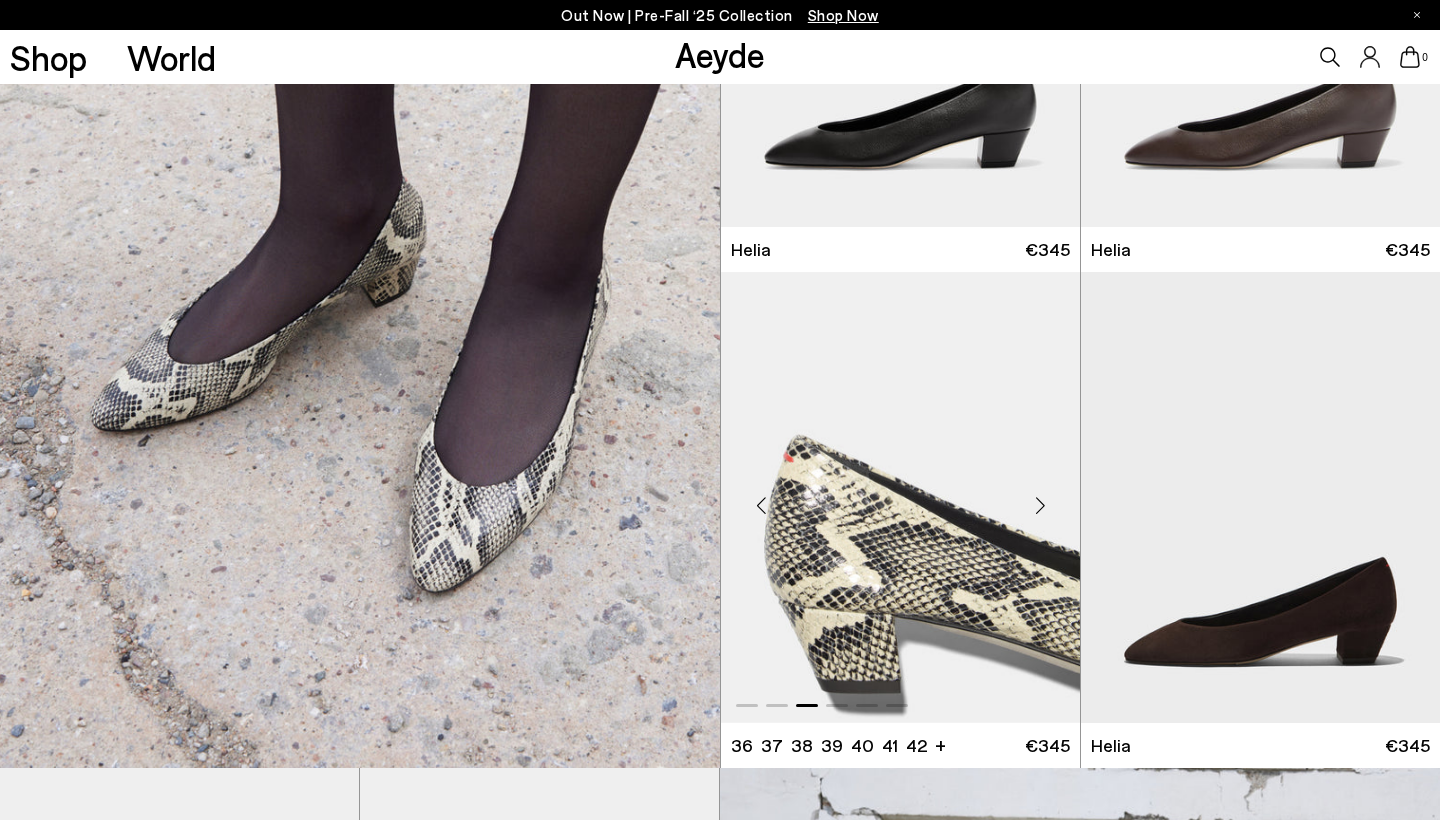 click at bounding box center [1040, 506] 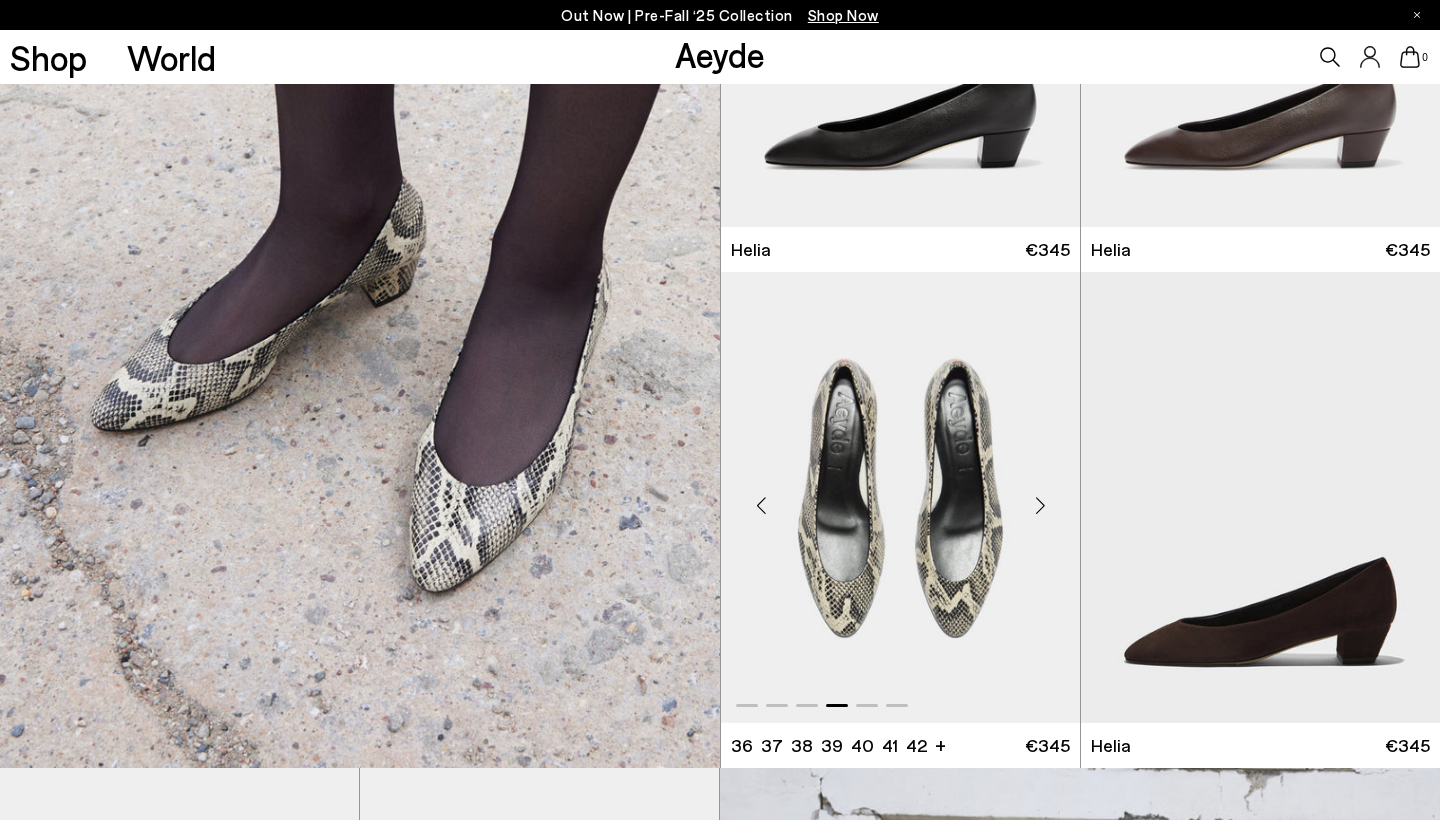 click at bounding box center [1040, 506] 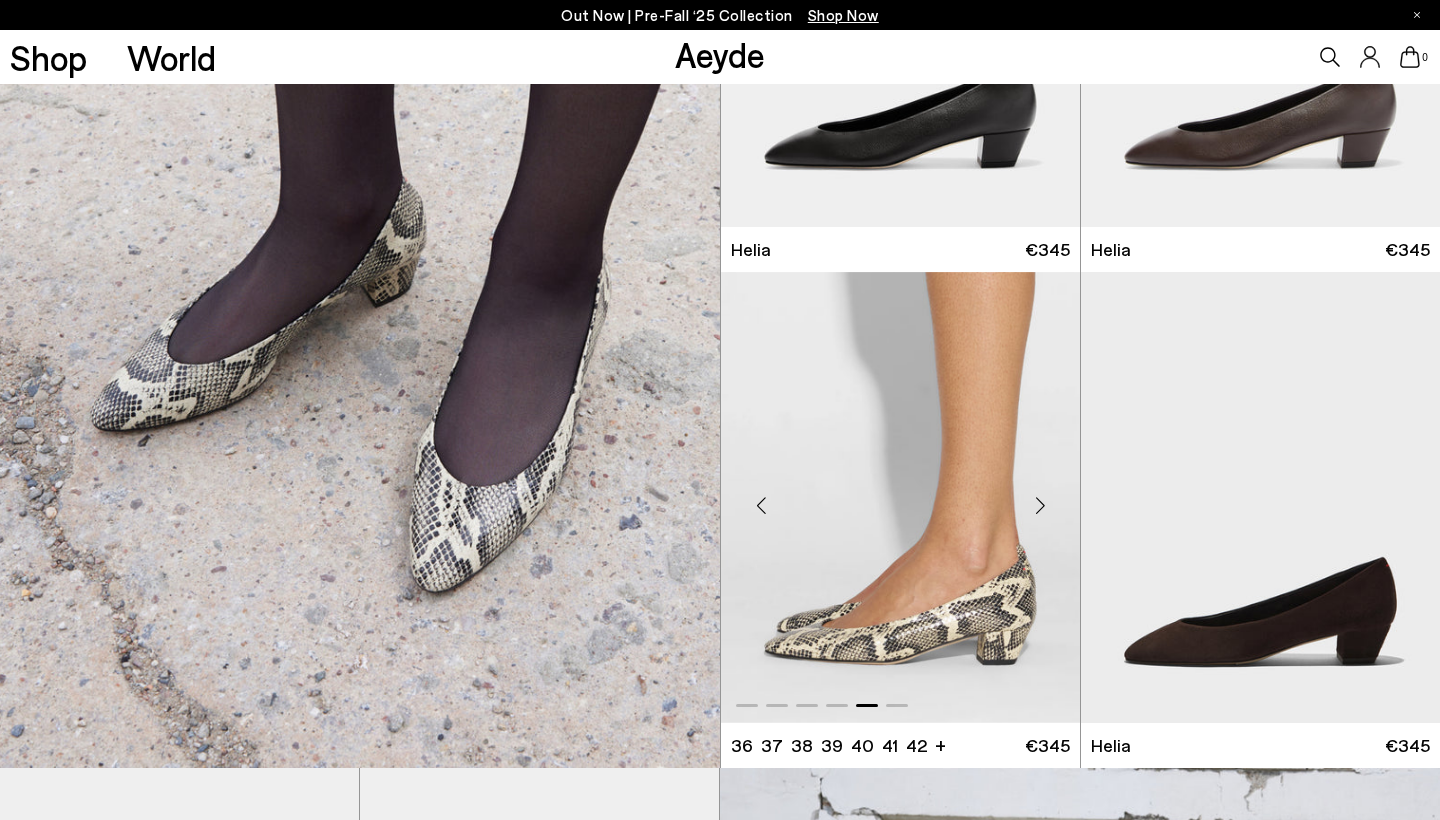 click at bounding box center (1040, 506) 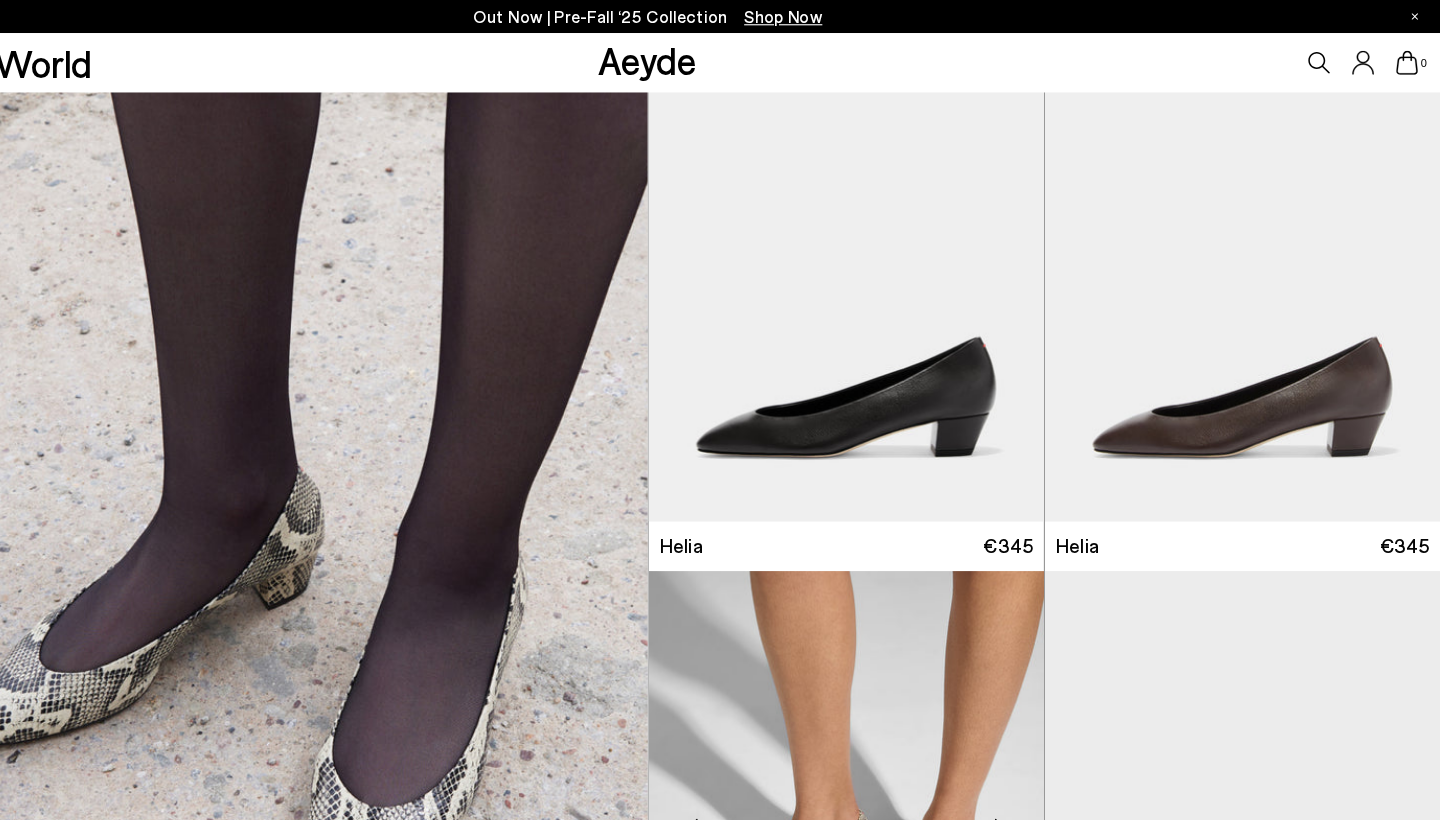 scroll, scrollTop: 1436, scrollLeft: 0, axis: vertical 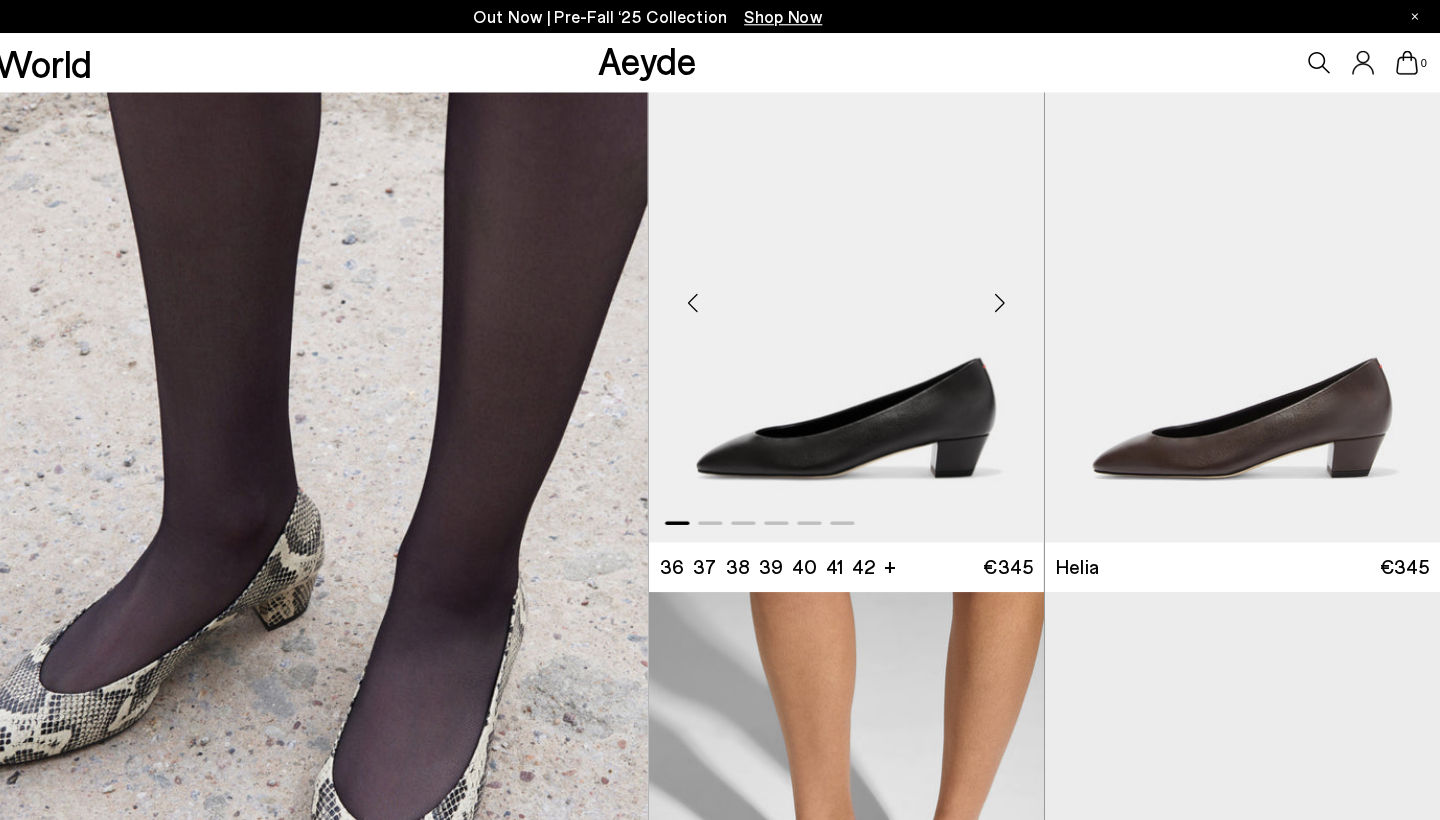 click at bounding box center (1040, 275) 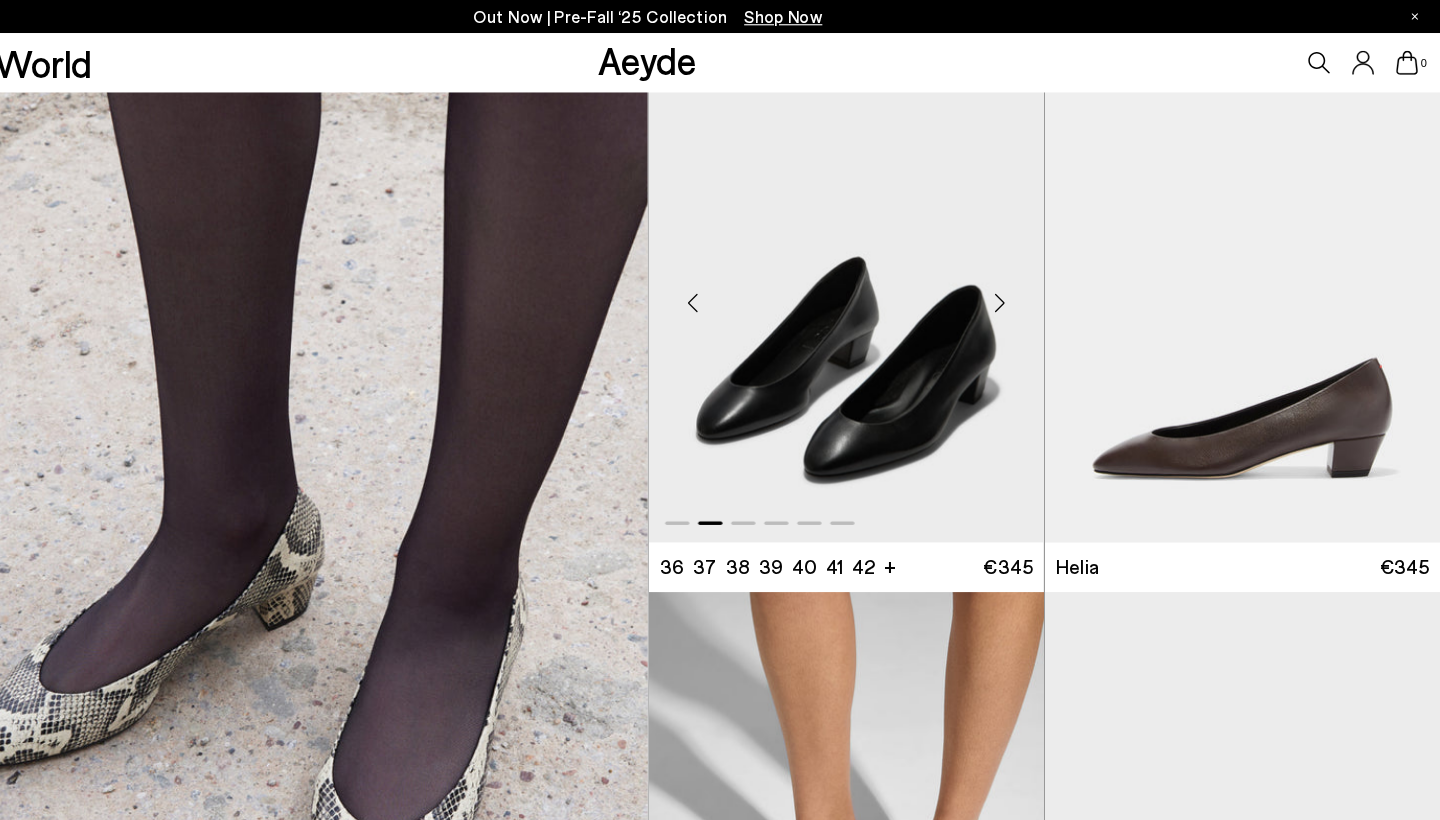 click at bounding box center [1040, 275] 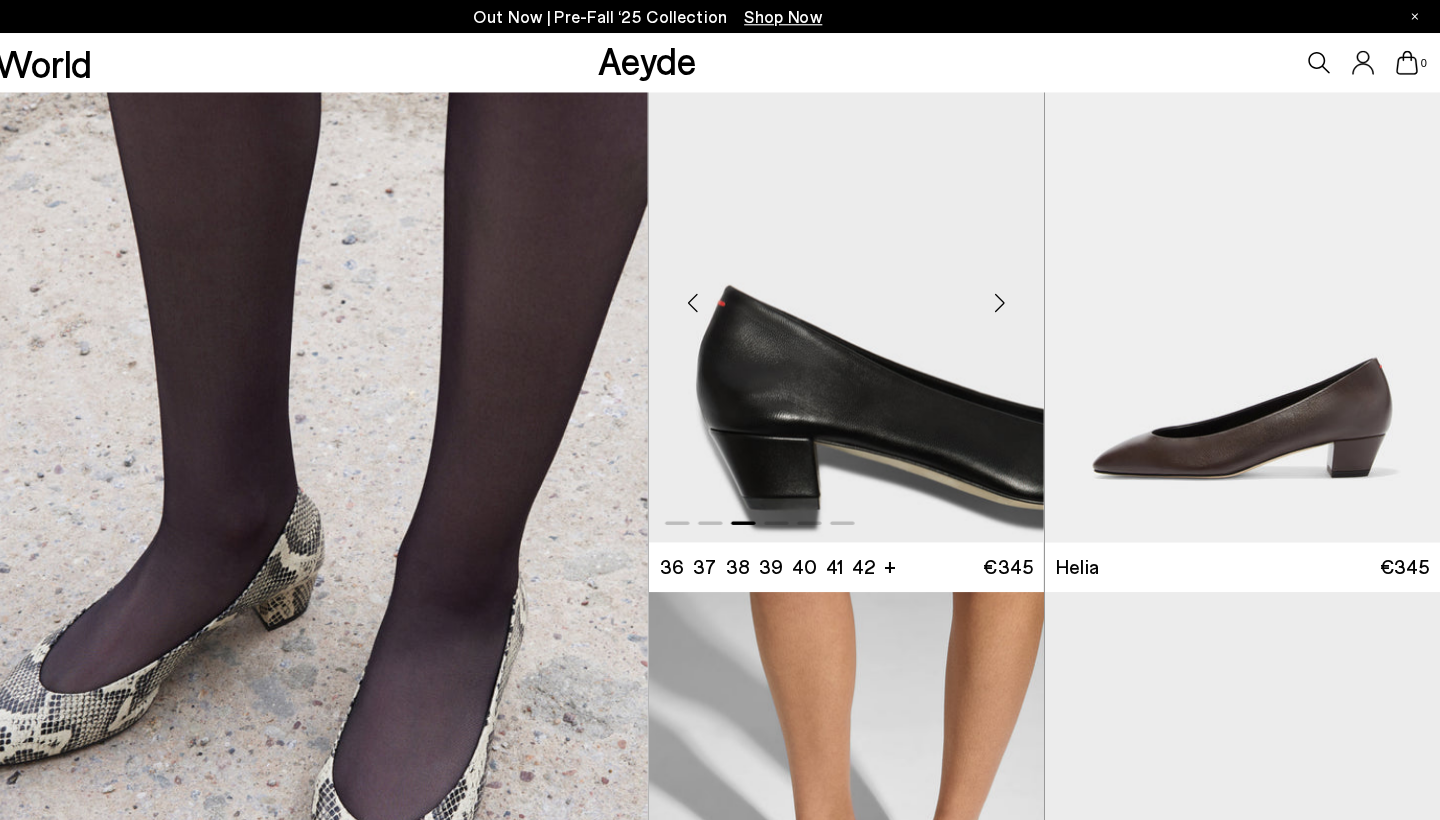click at bounding box center (1040, 275) 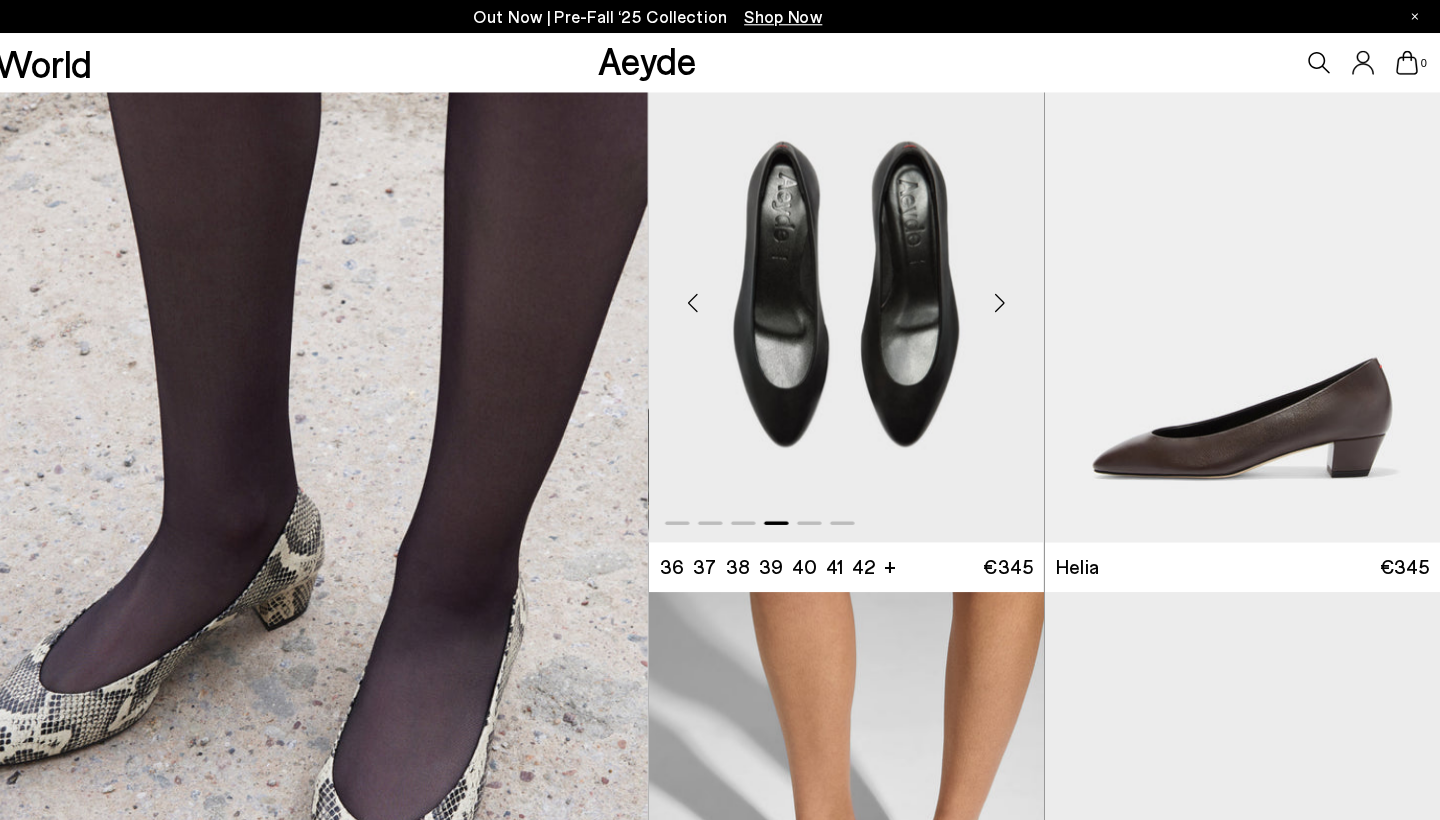 click at bounding box center [1040, 275] 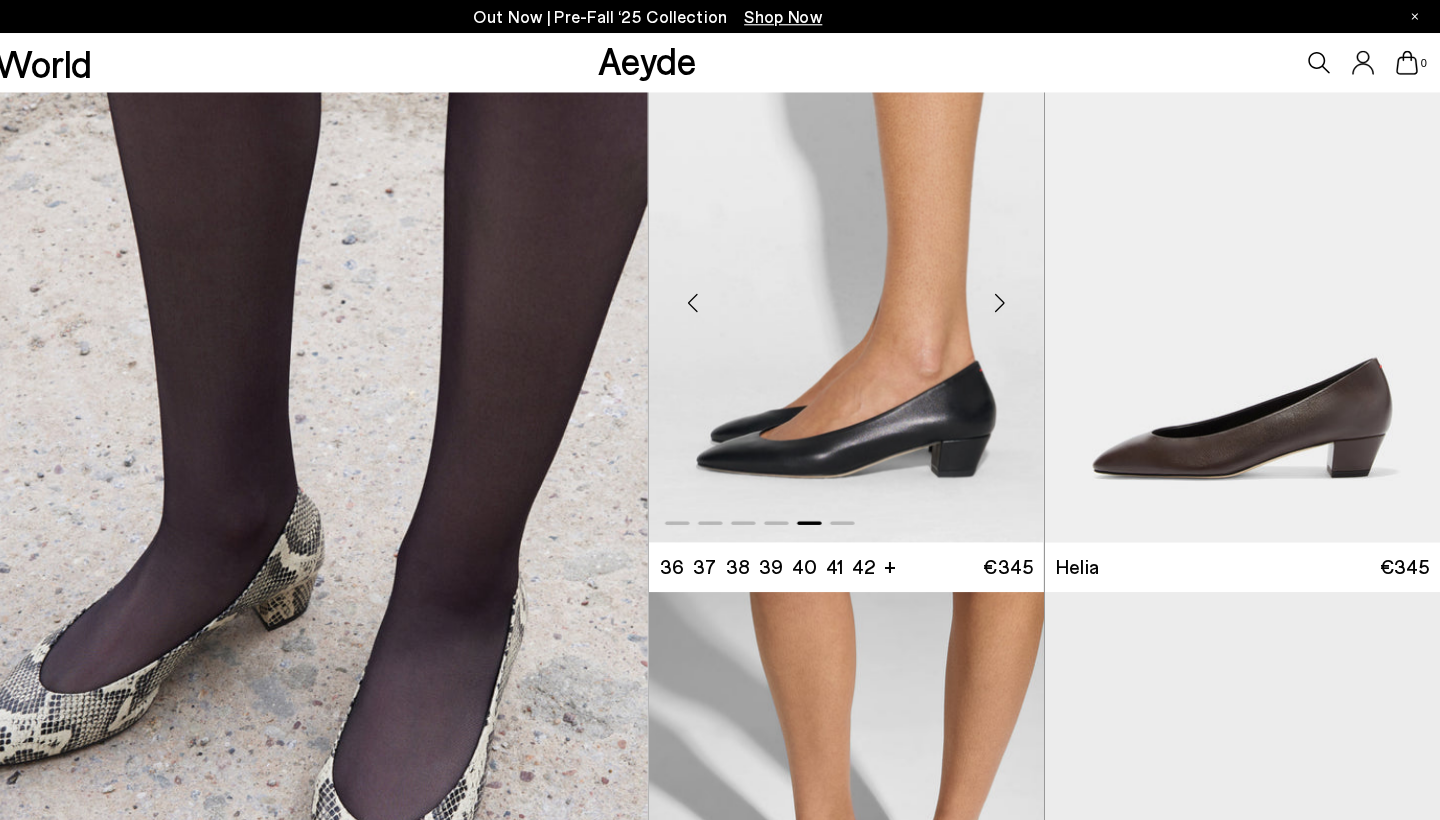 click at bounding box center (1040, 275) 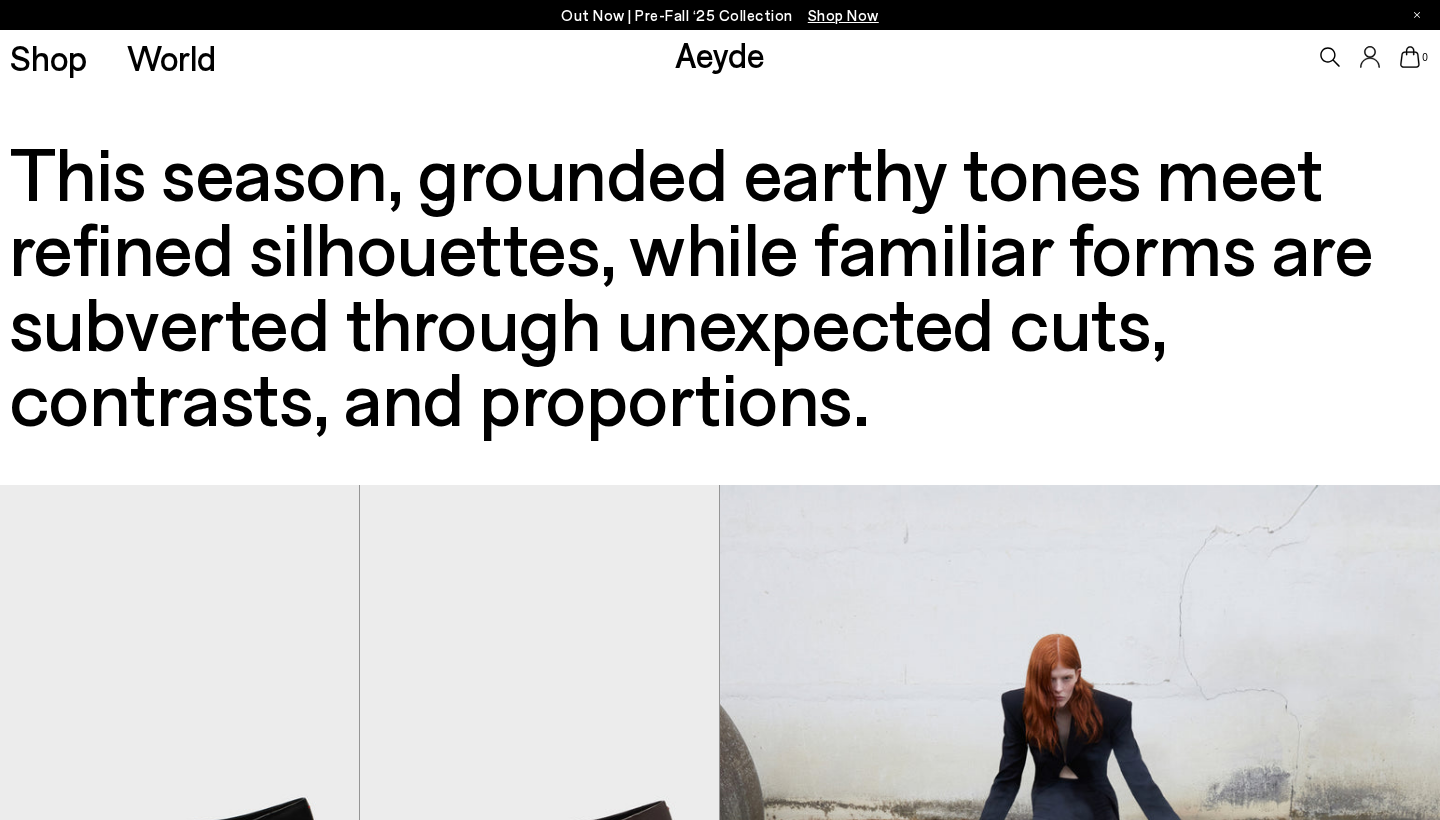 scroll, scrollTop: 0, scrollLeft: 0, axis: both 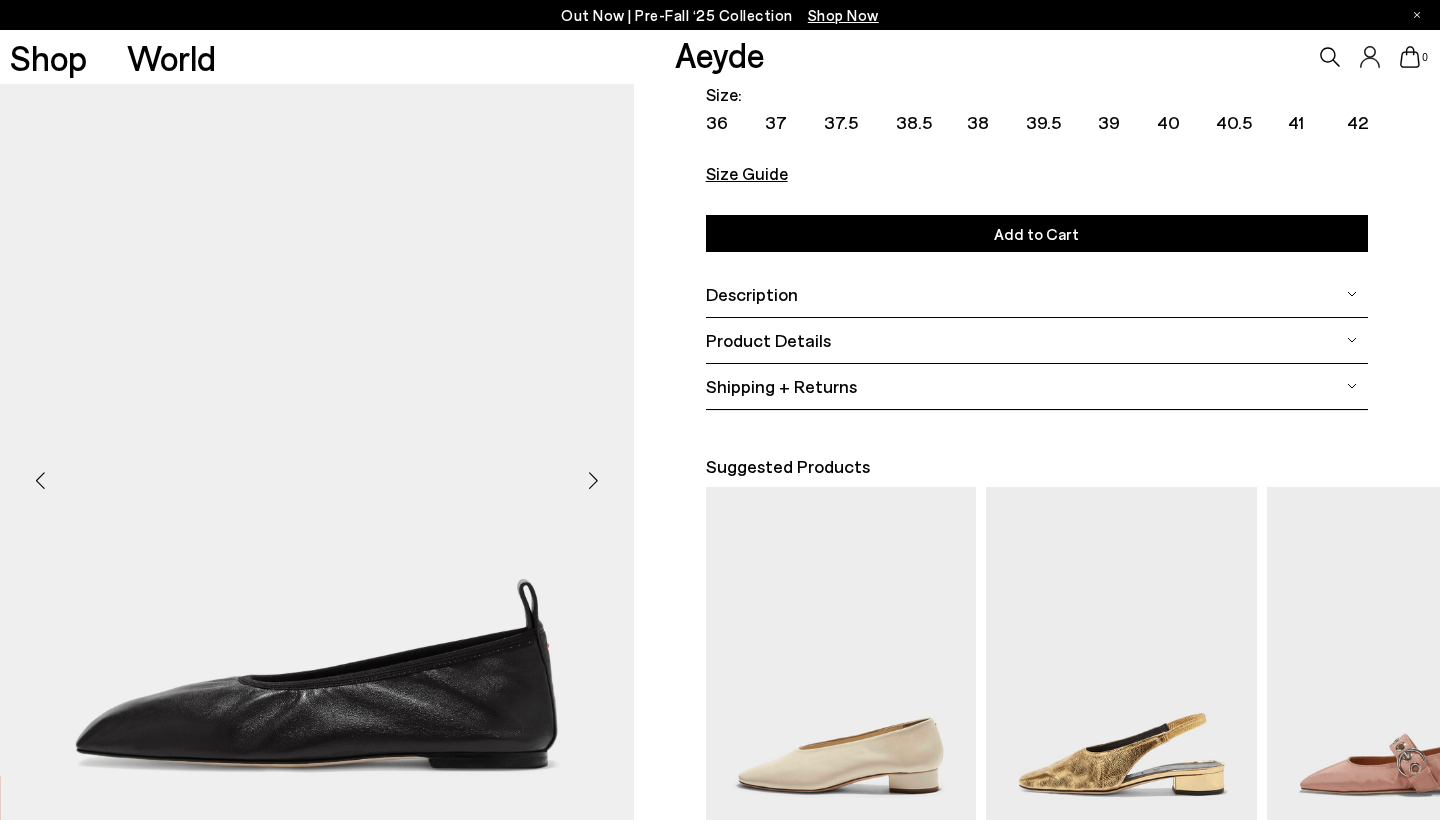 click at bounding box center [594, 481] 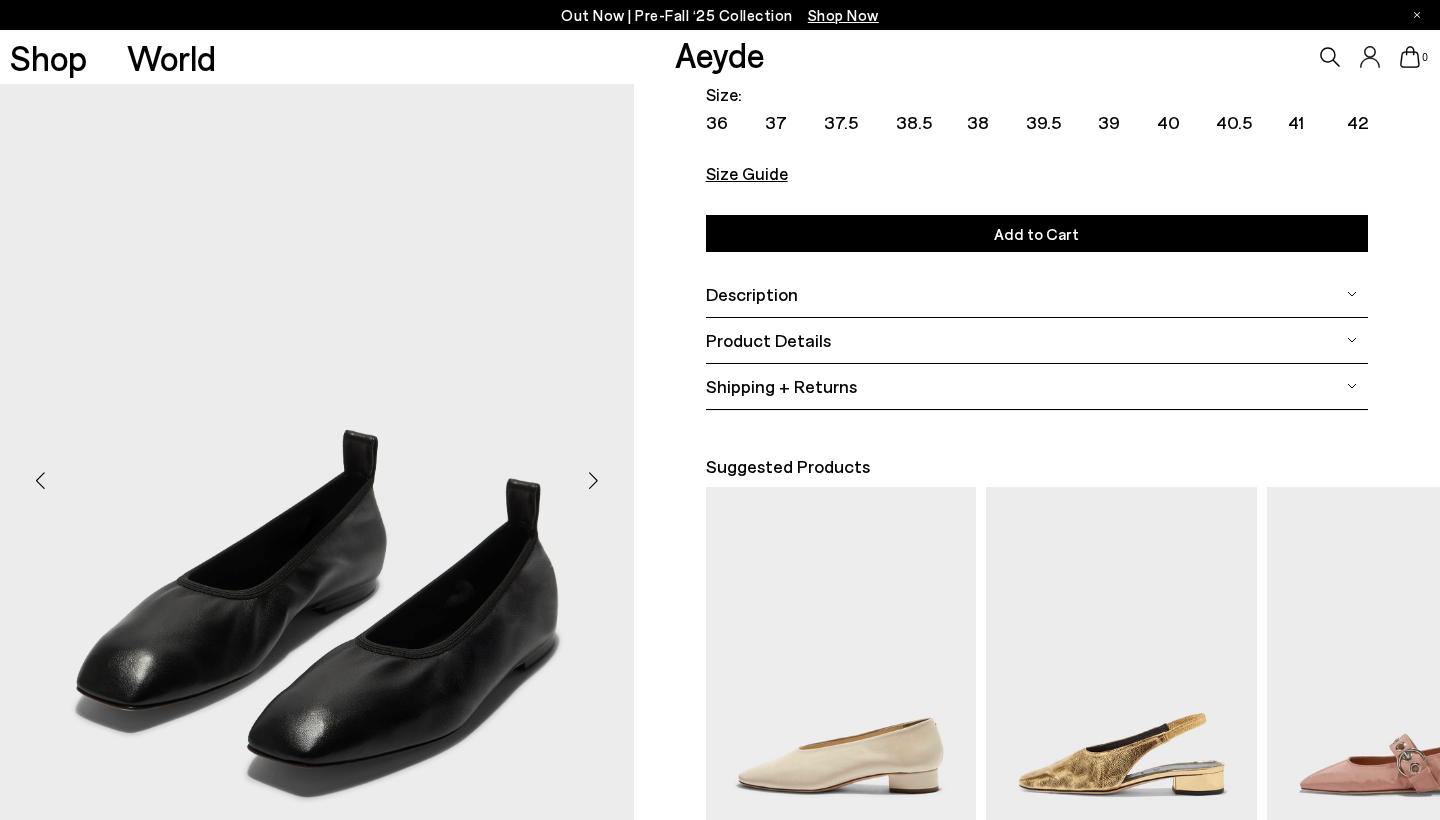 click at bounding box center [594, 481] 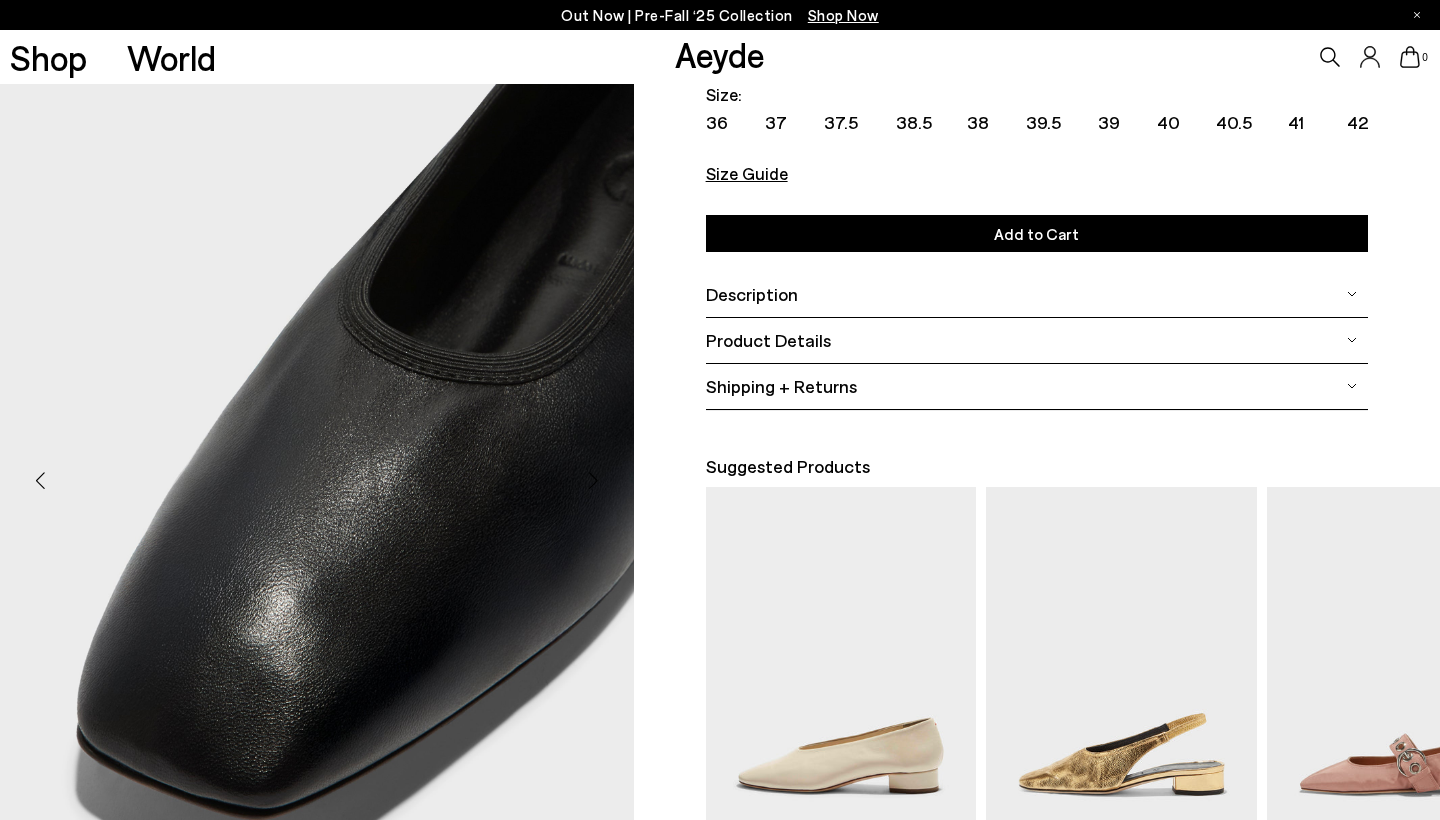 click at bounding box center [594, 481] 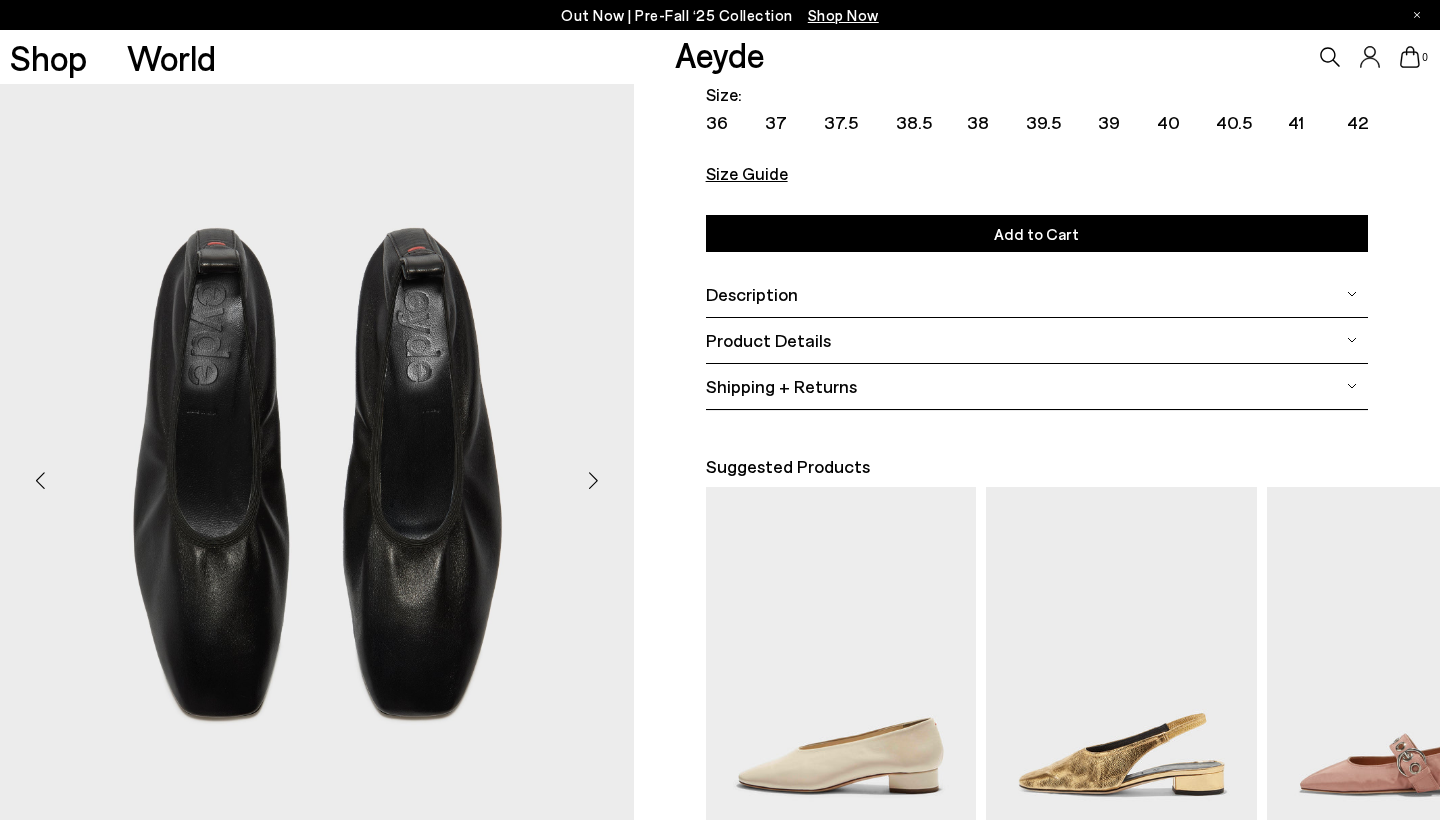click at bounding box center [594, 481] 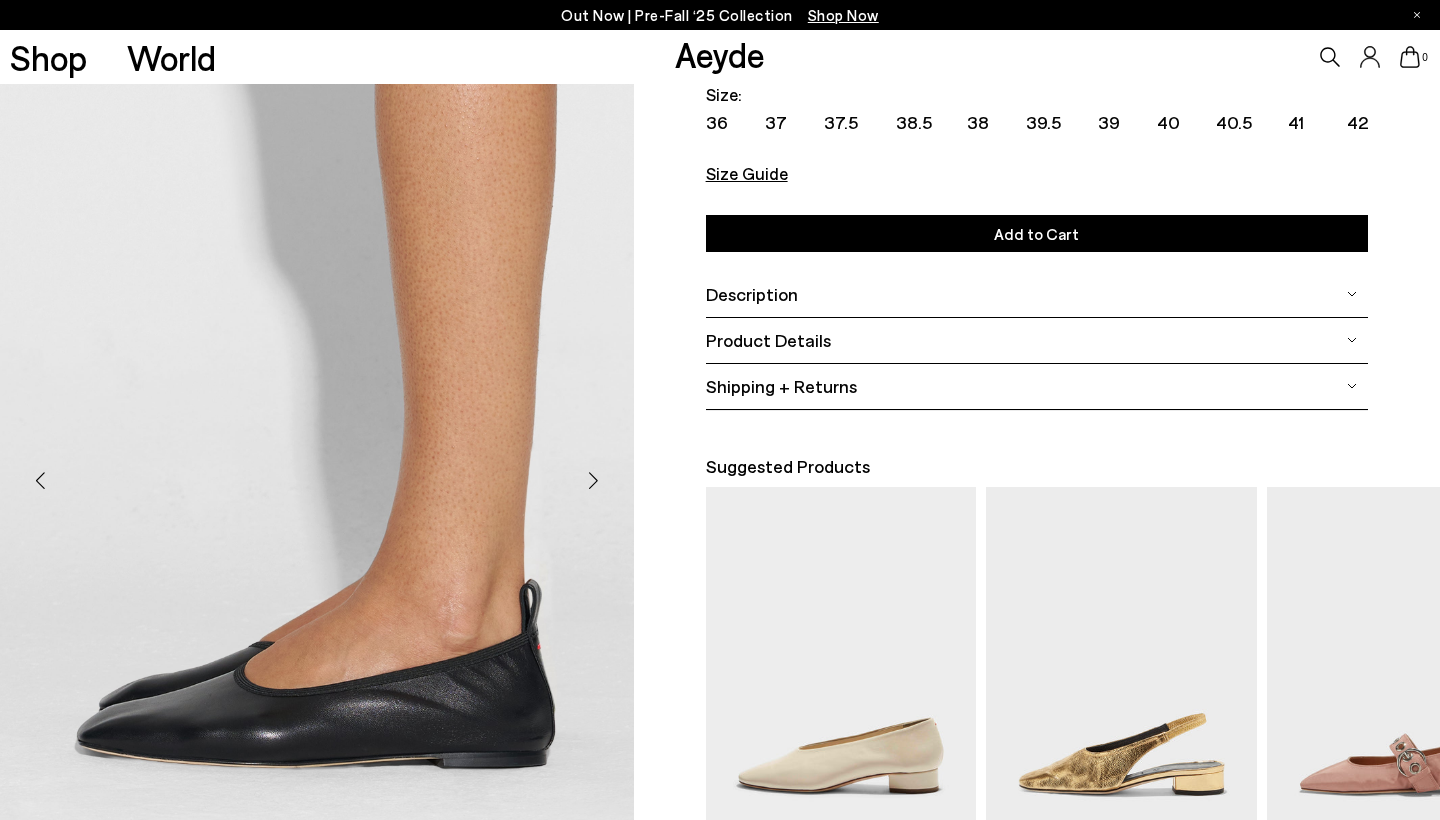 click at bounding box center [594, 481] 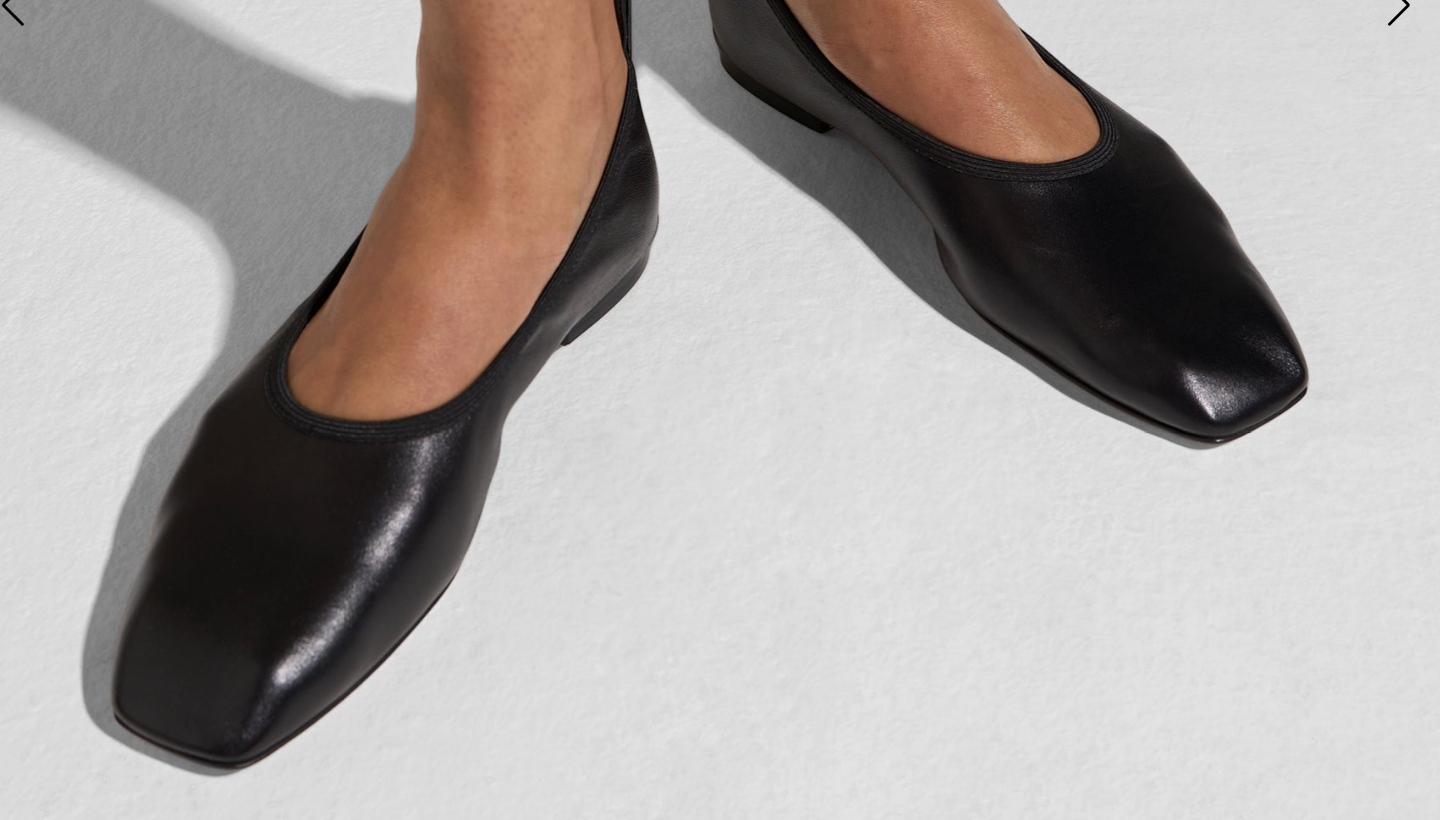 scroll, scrollTop: 200, scrollLeft: 0, axis: vertical 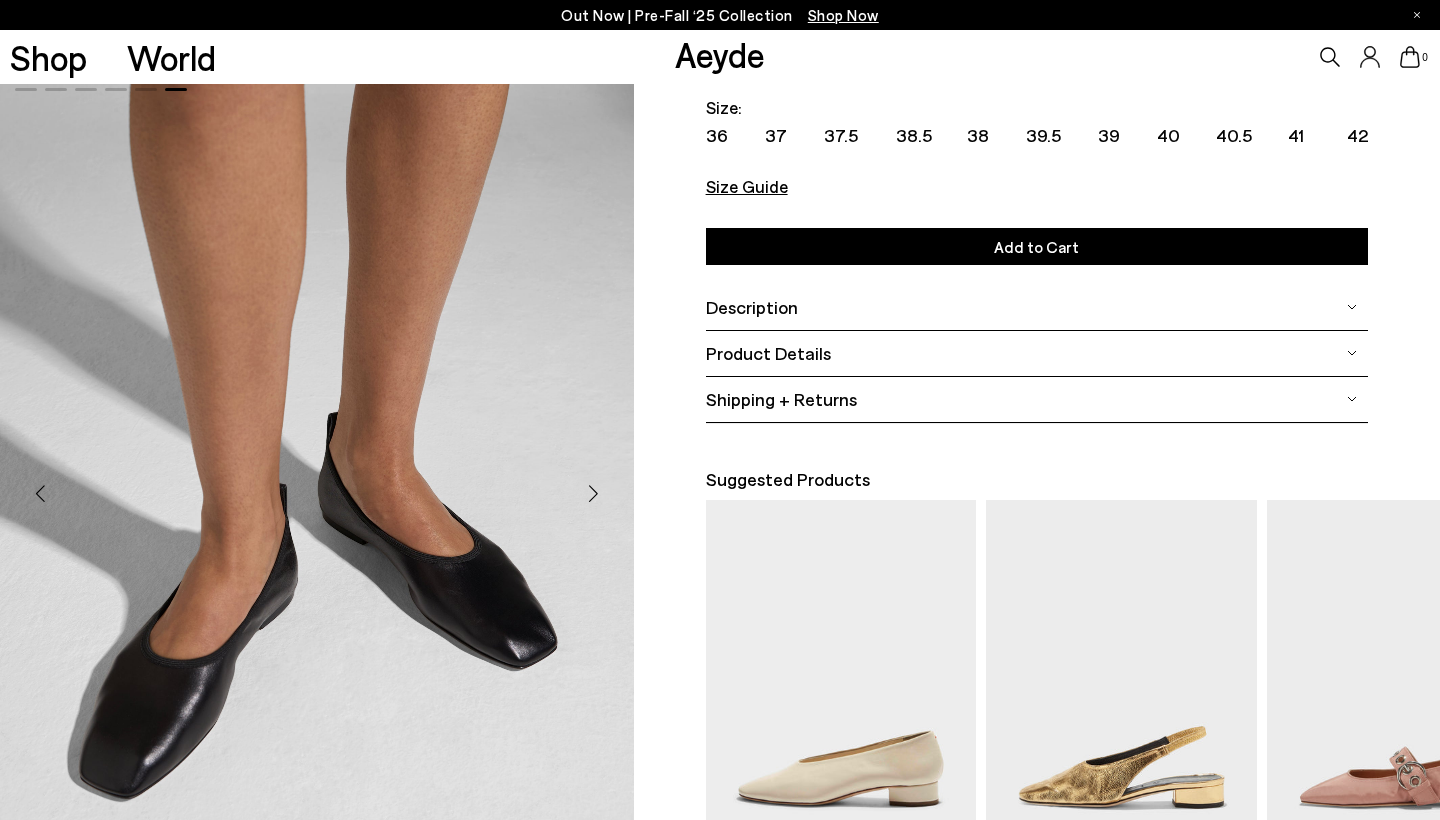 click on "Size Guide" at bounding box center (747, 186) 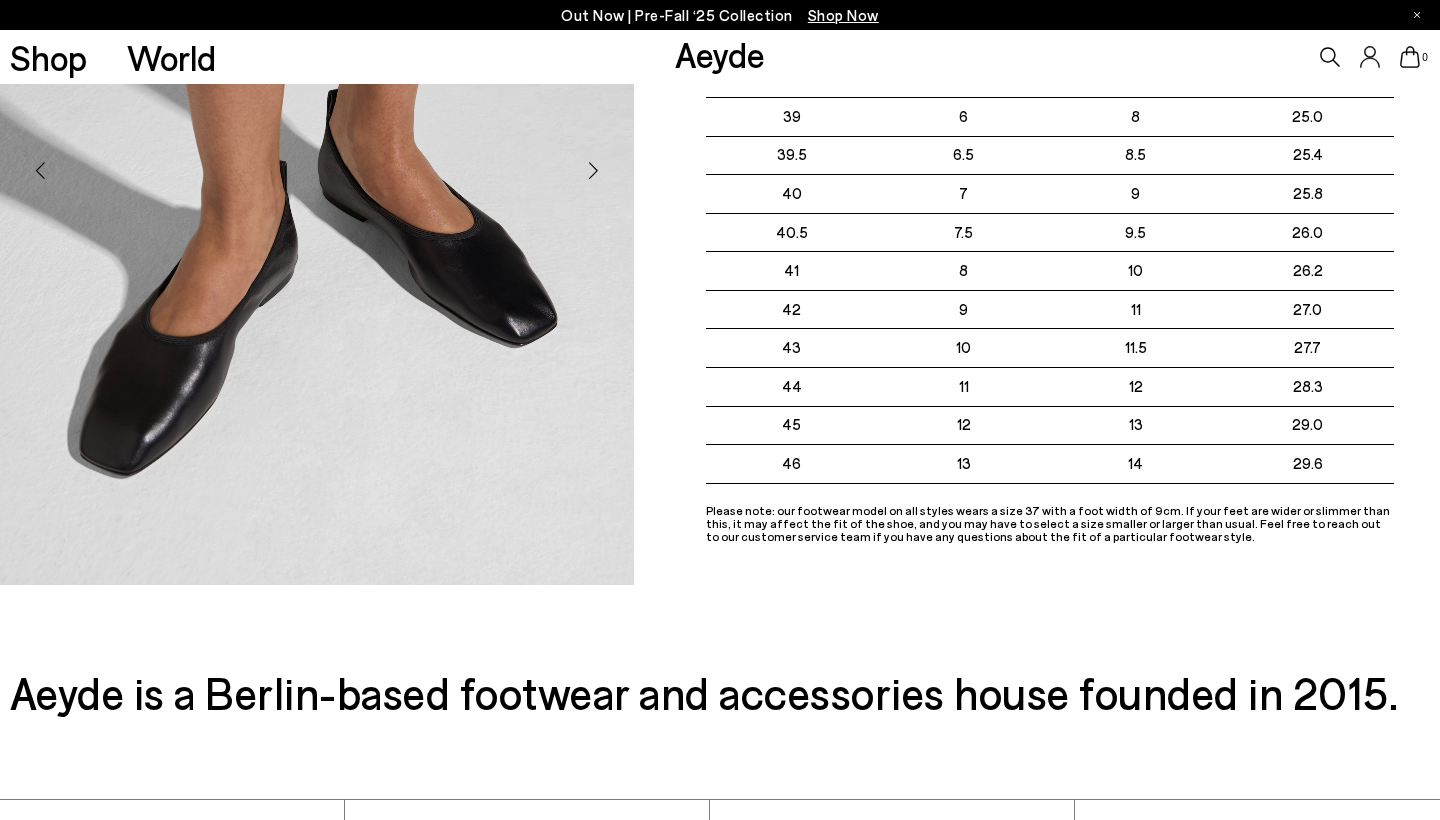 scroll, scrollTop: 344, scrollLeft: 50, axis: both 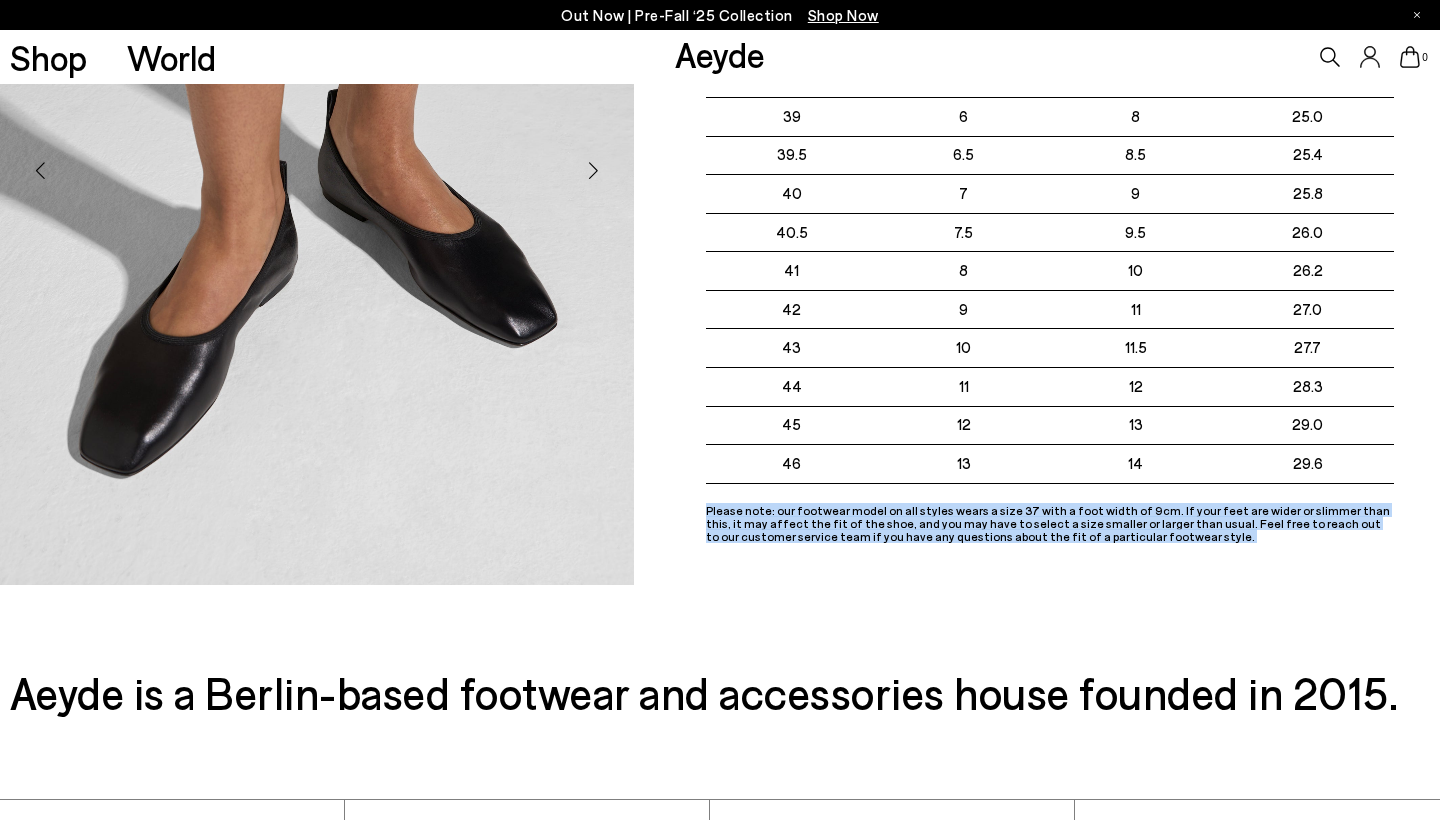drag, startPoint x: 655, startPoint y: 538, endPoint x: 905, endPoint y: 580, distance: 253.50345 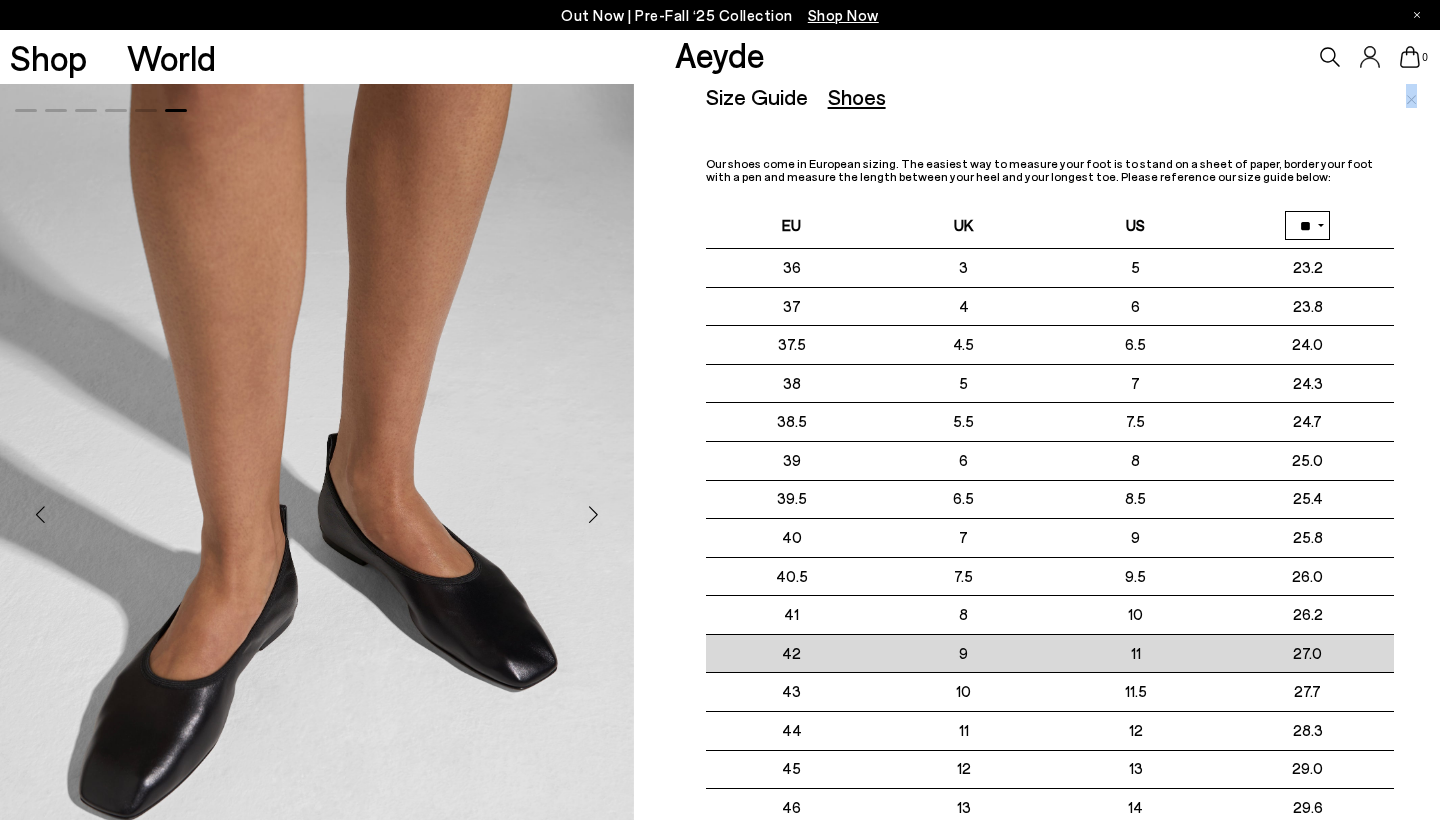 scroll, scrollTop: 0, scrollLeft: 50, axis: horizontal 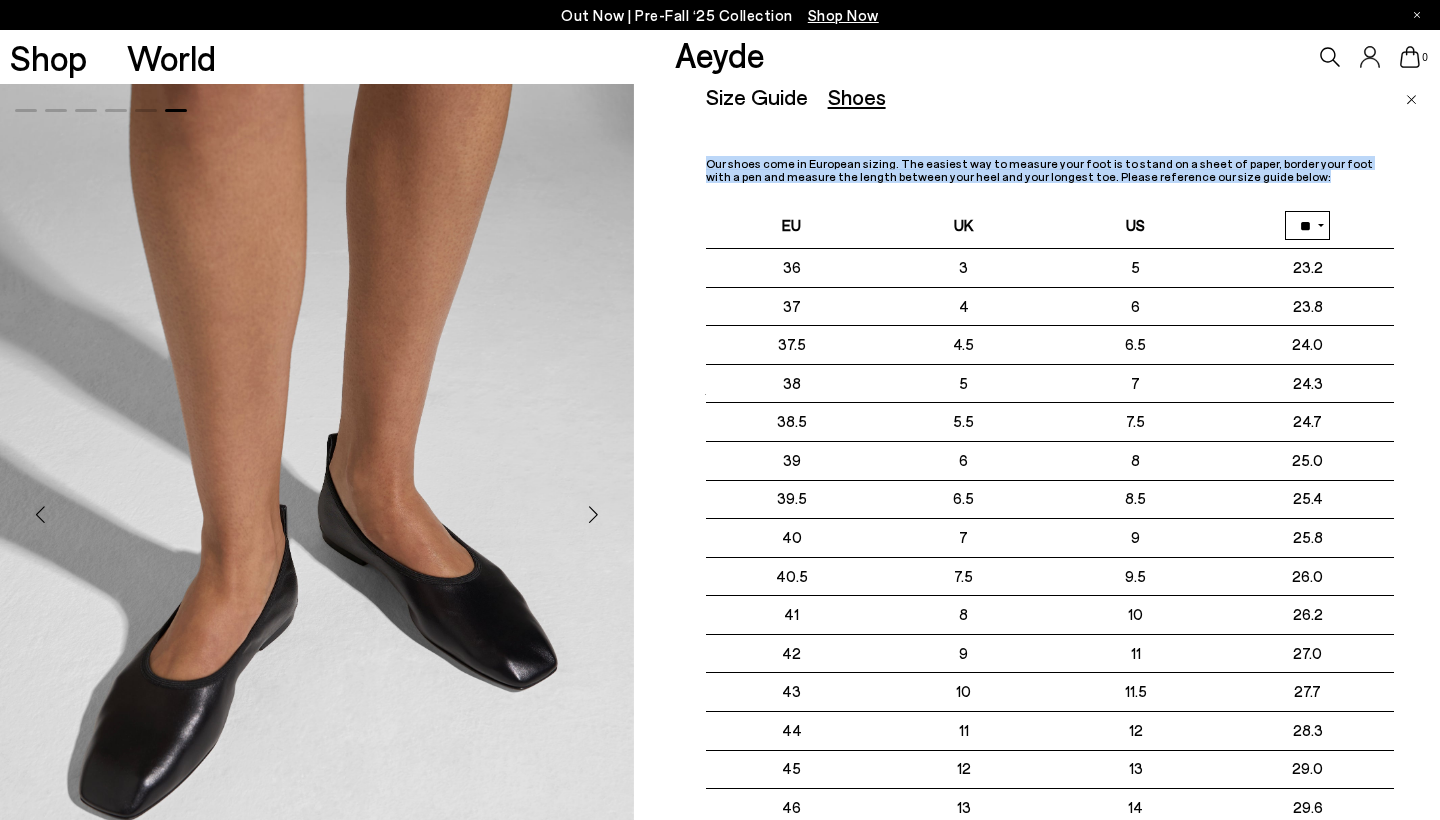 drag, startPoint x: 656, startPoint y: 160, endPoint x: 1156, endPoint y: 171, distance: 500.12097 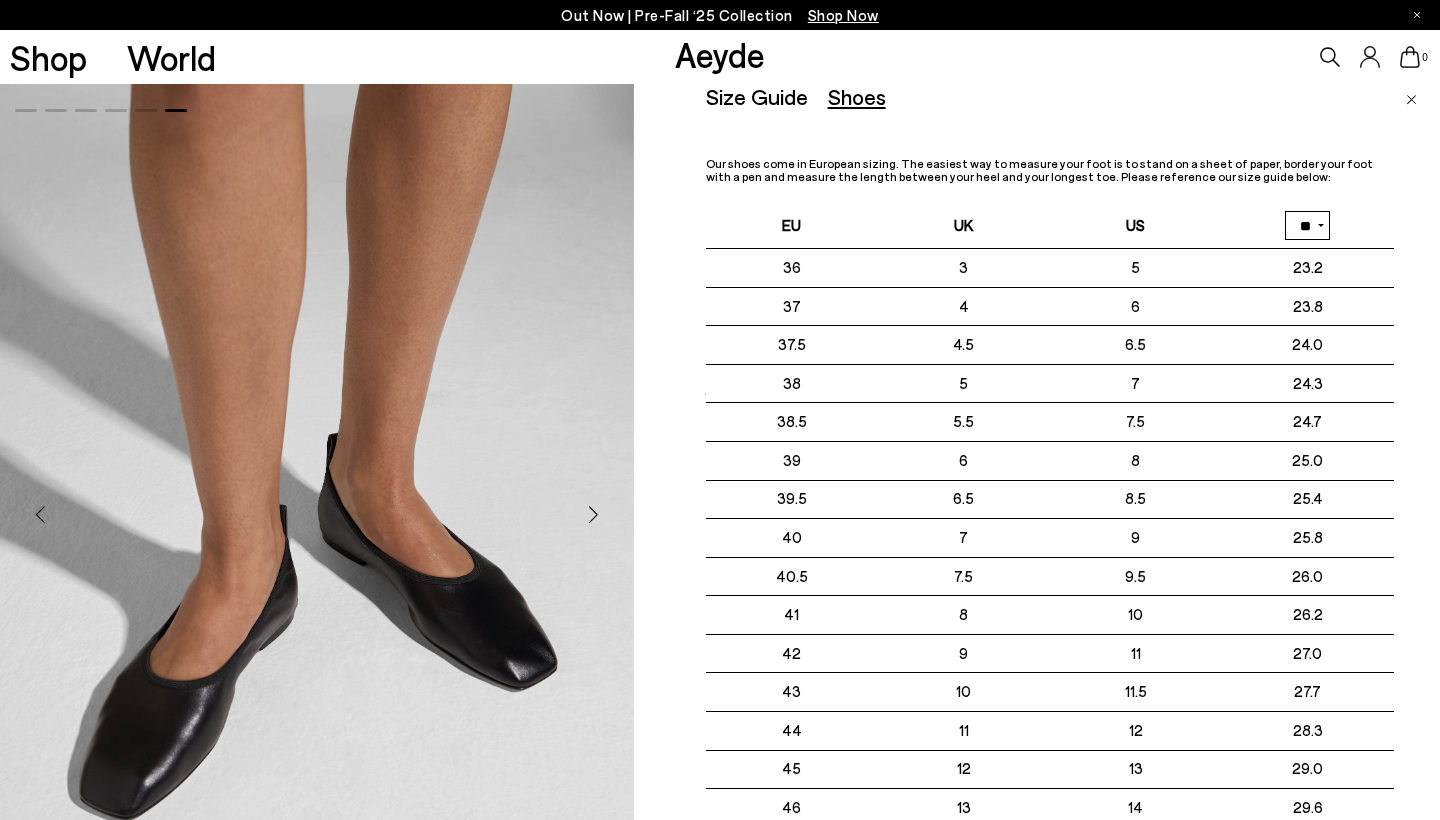 click at bounding box center (594, 515) 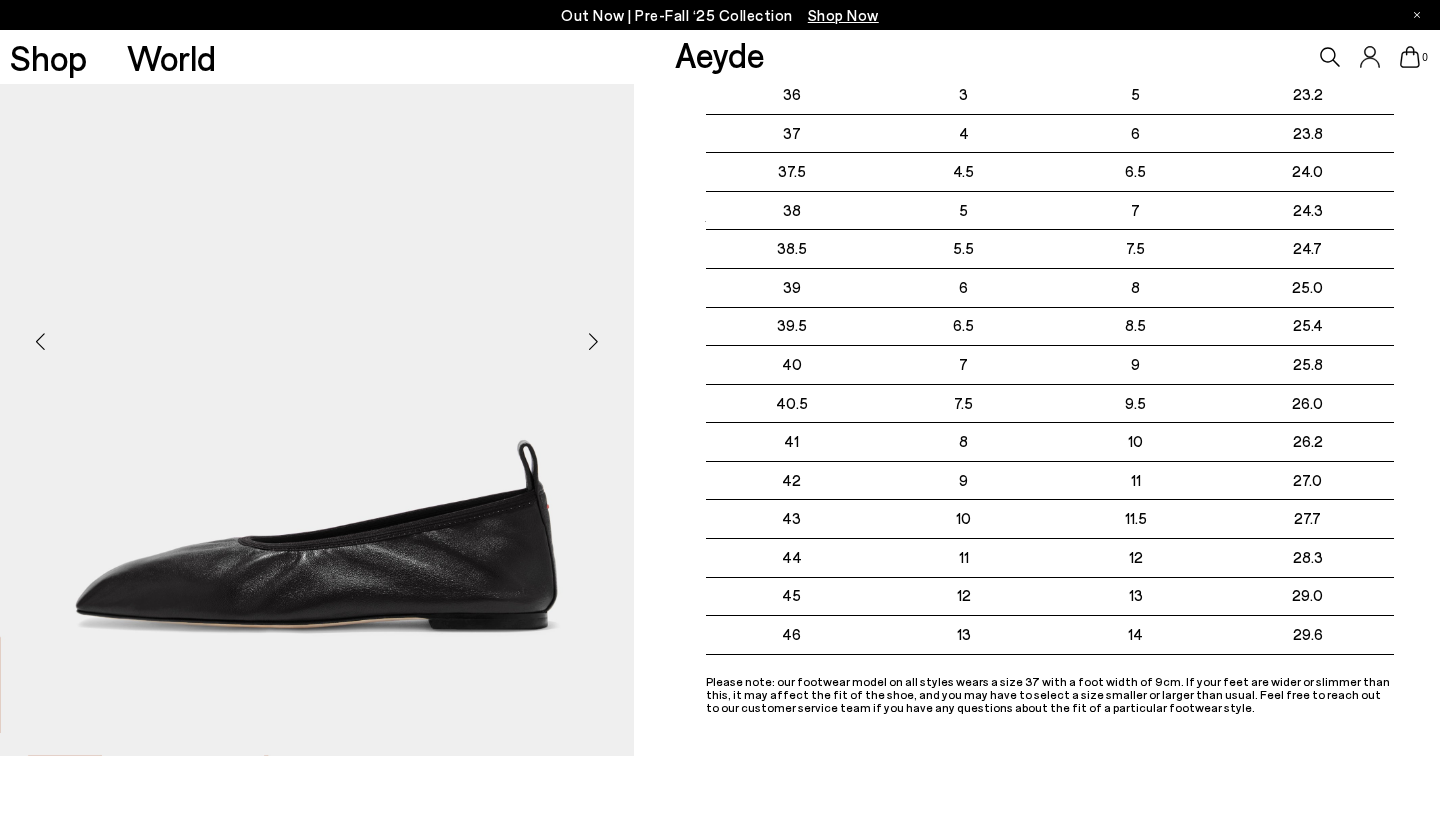 scroll, scrollTop: 169, scrollLeft: 50, axis: both 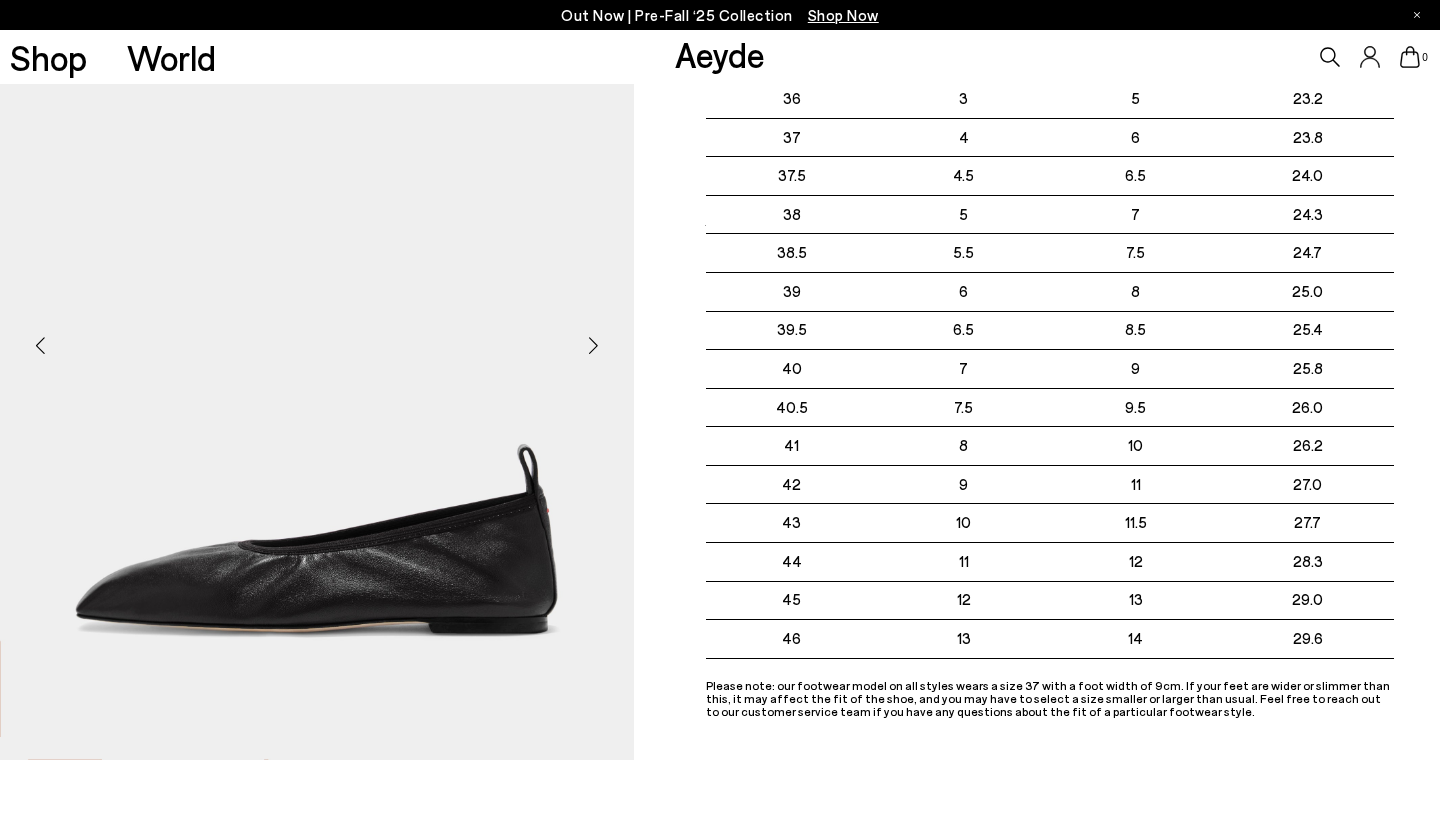 click at bounding box center (594, 346) 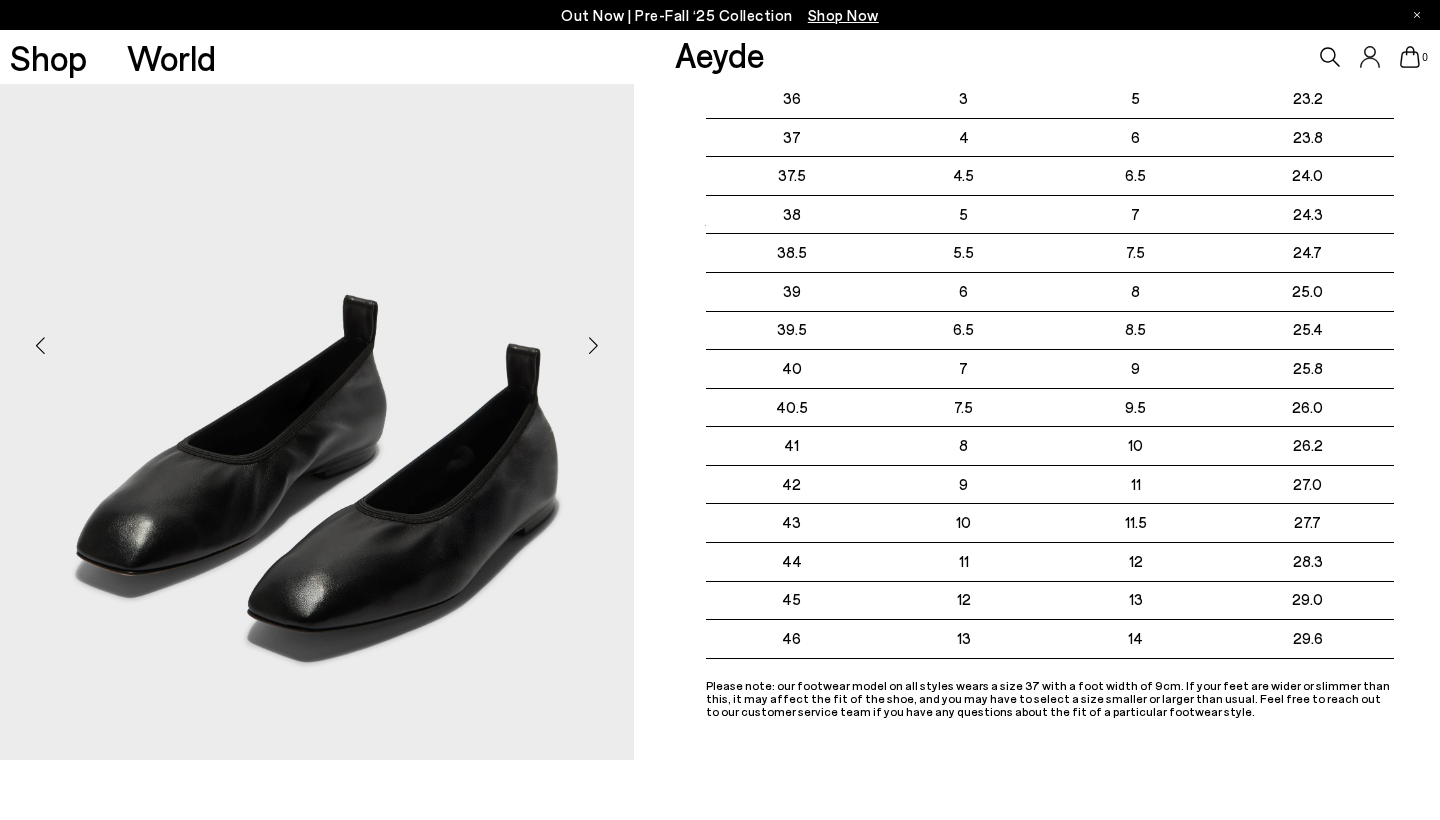 click at bounding box center (594, 346) 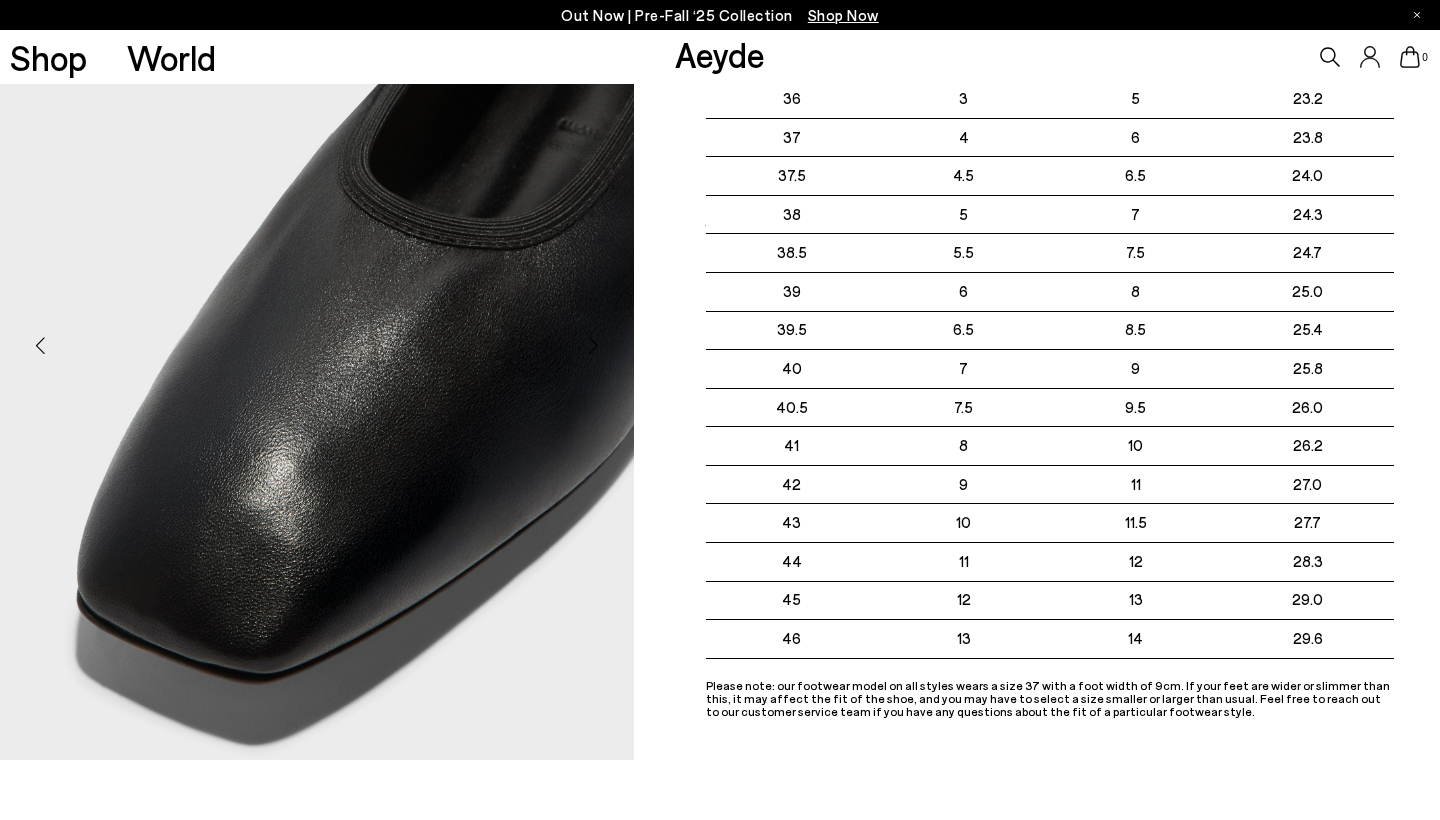 click at bounding box center (594, 346) 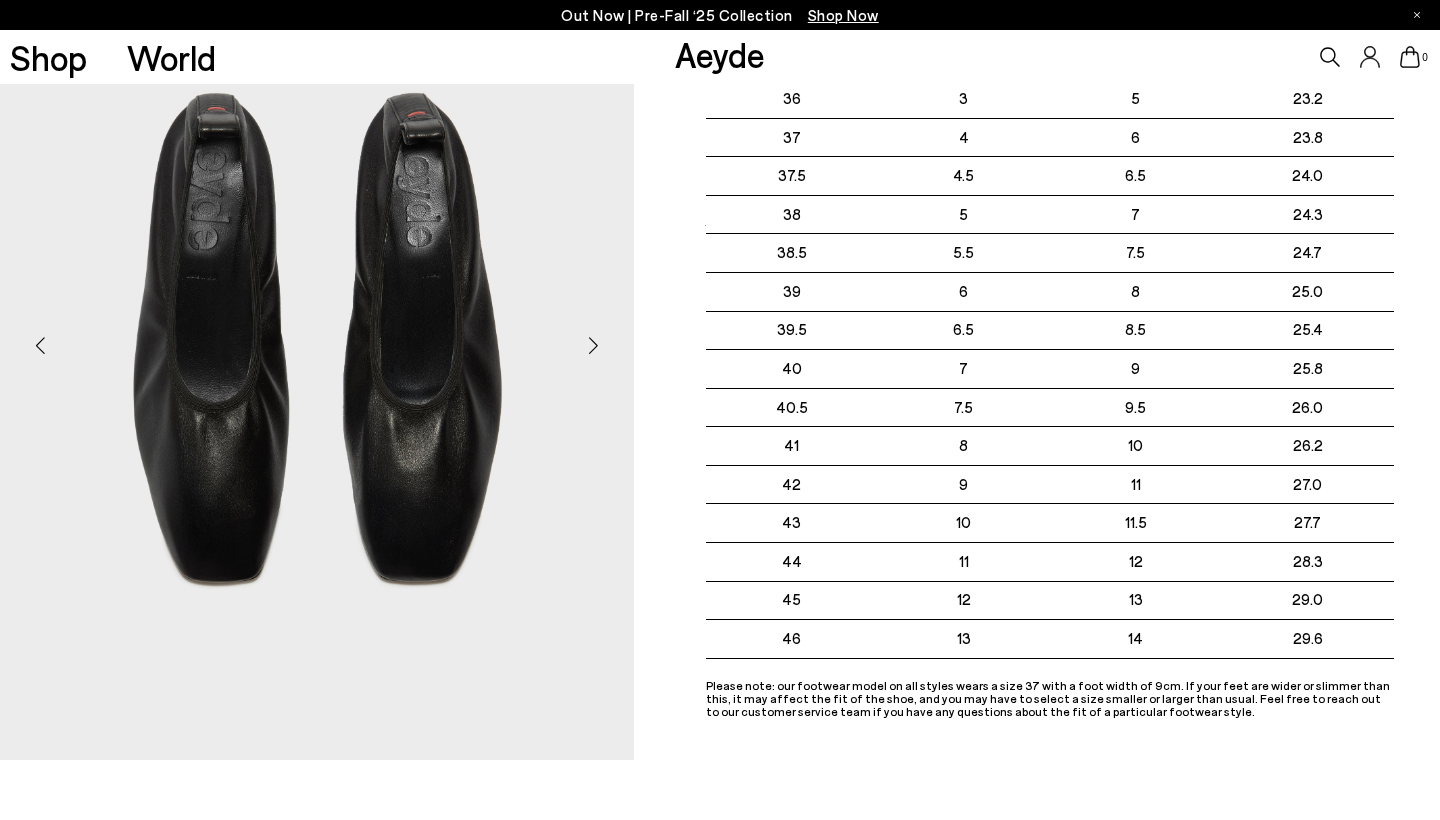 click at bounding box center [594, 346] 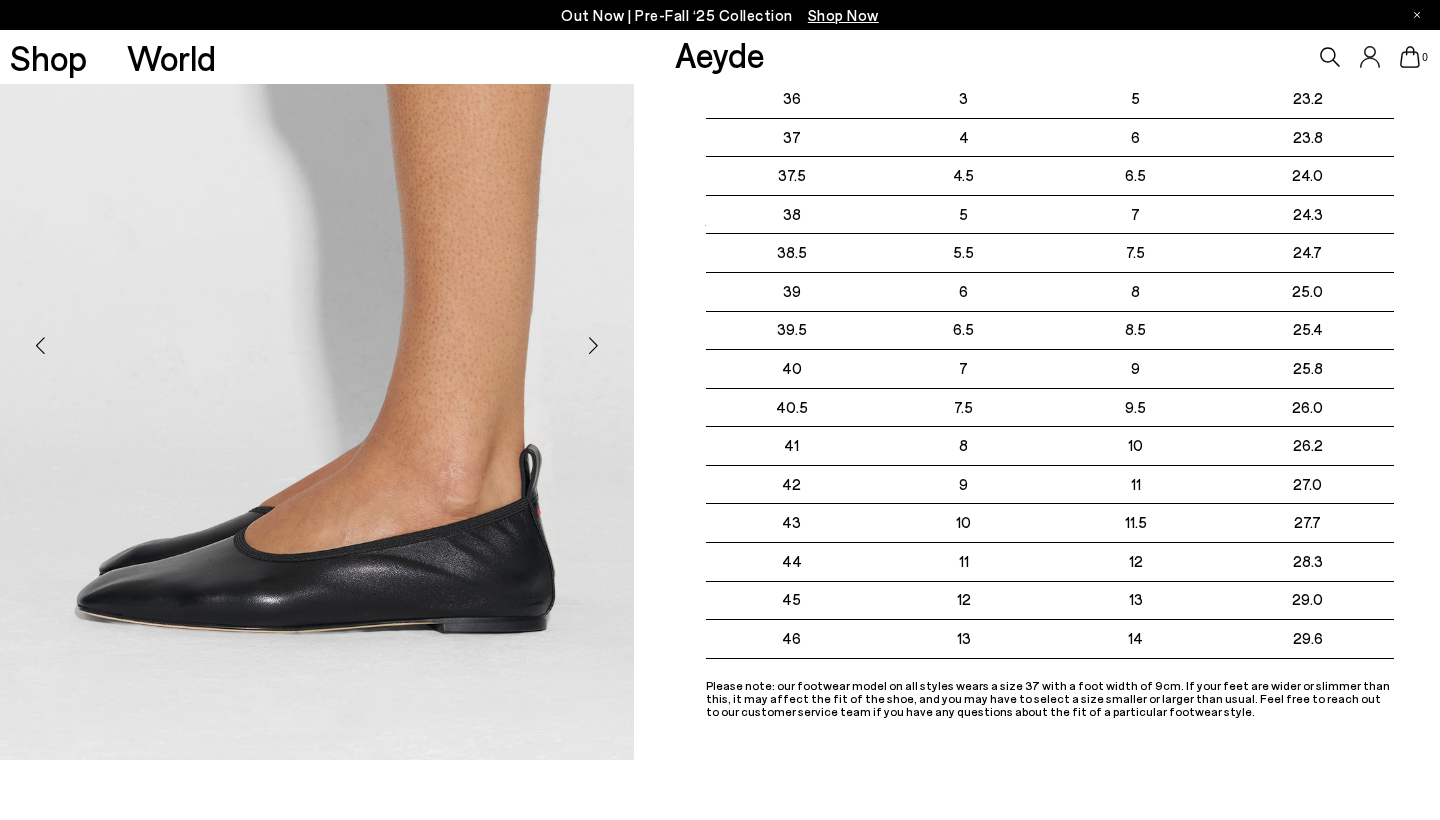 click at bounding box center (594, 346) 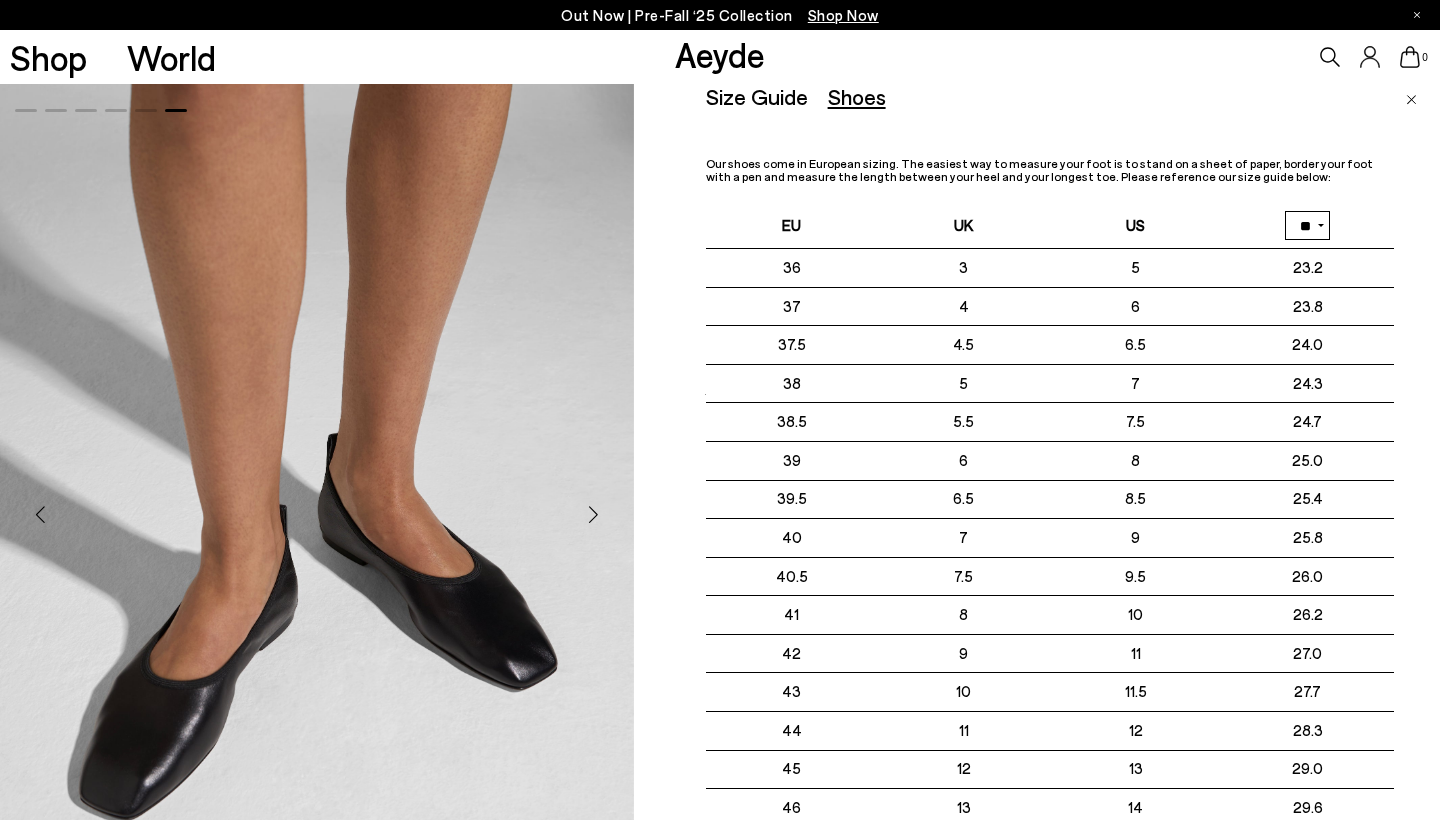 scroll, scrollTop: 0, scrollLeft: 50, axis: horizontal 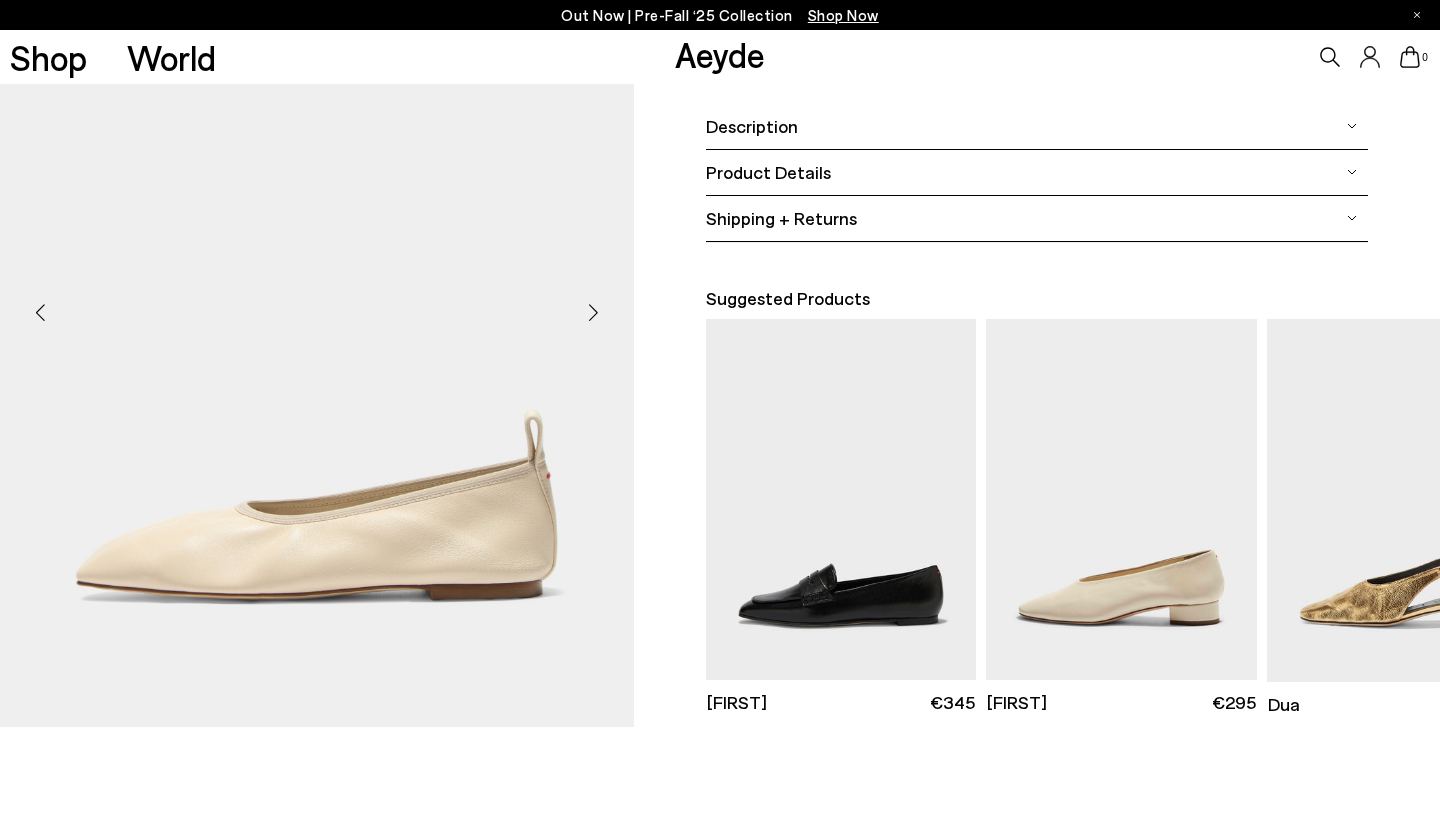 click at bounding box center (594, 313) 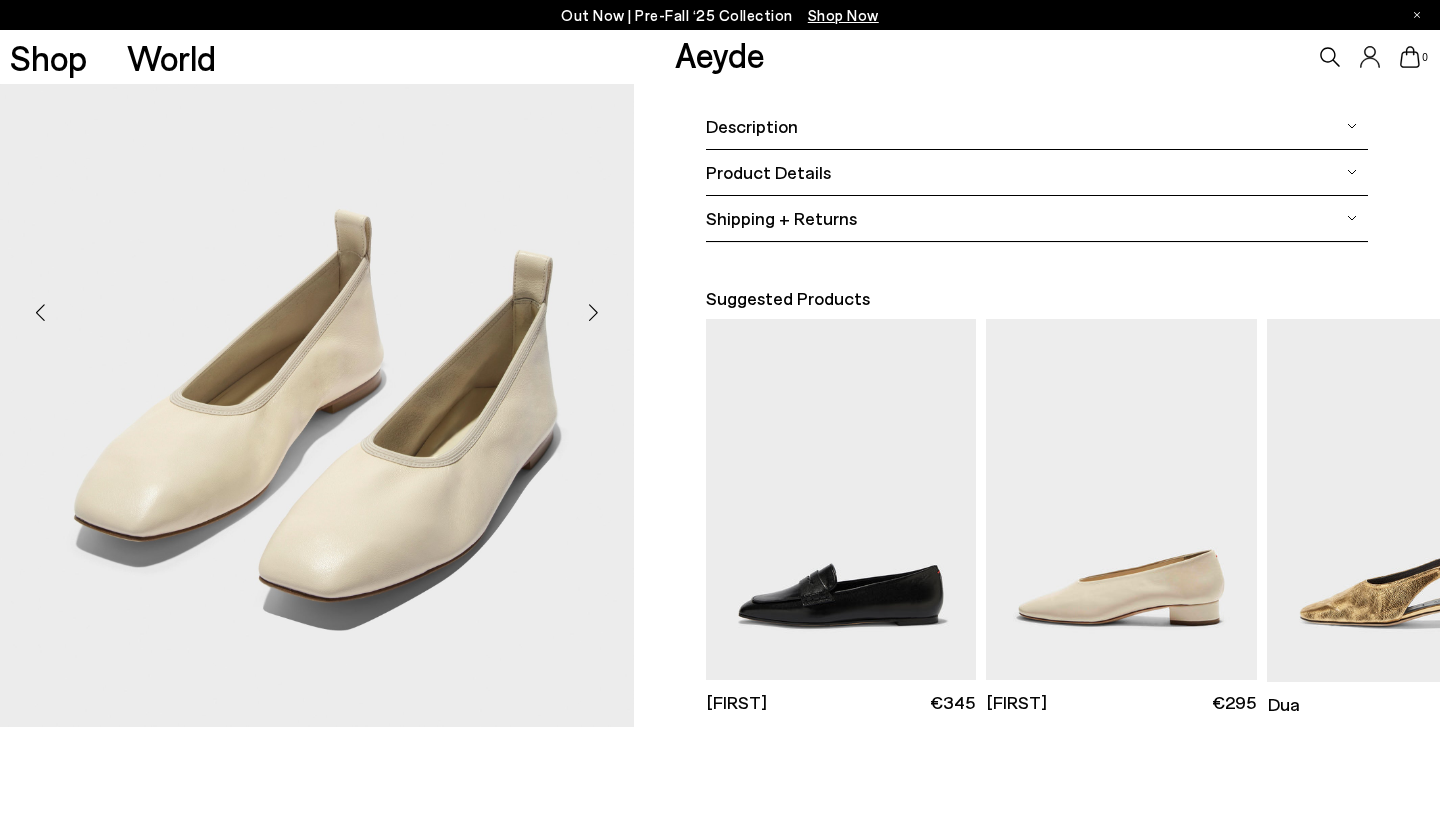 scroll, scrollTop: 191, scrollLeft: 0, axis: vertical 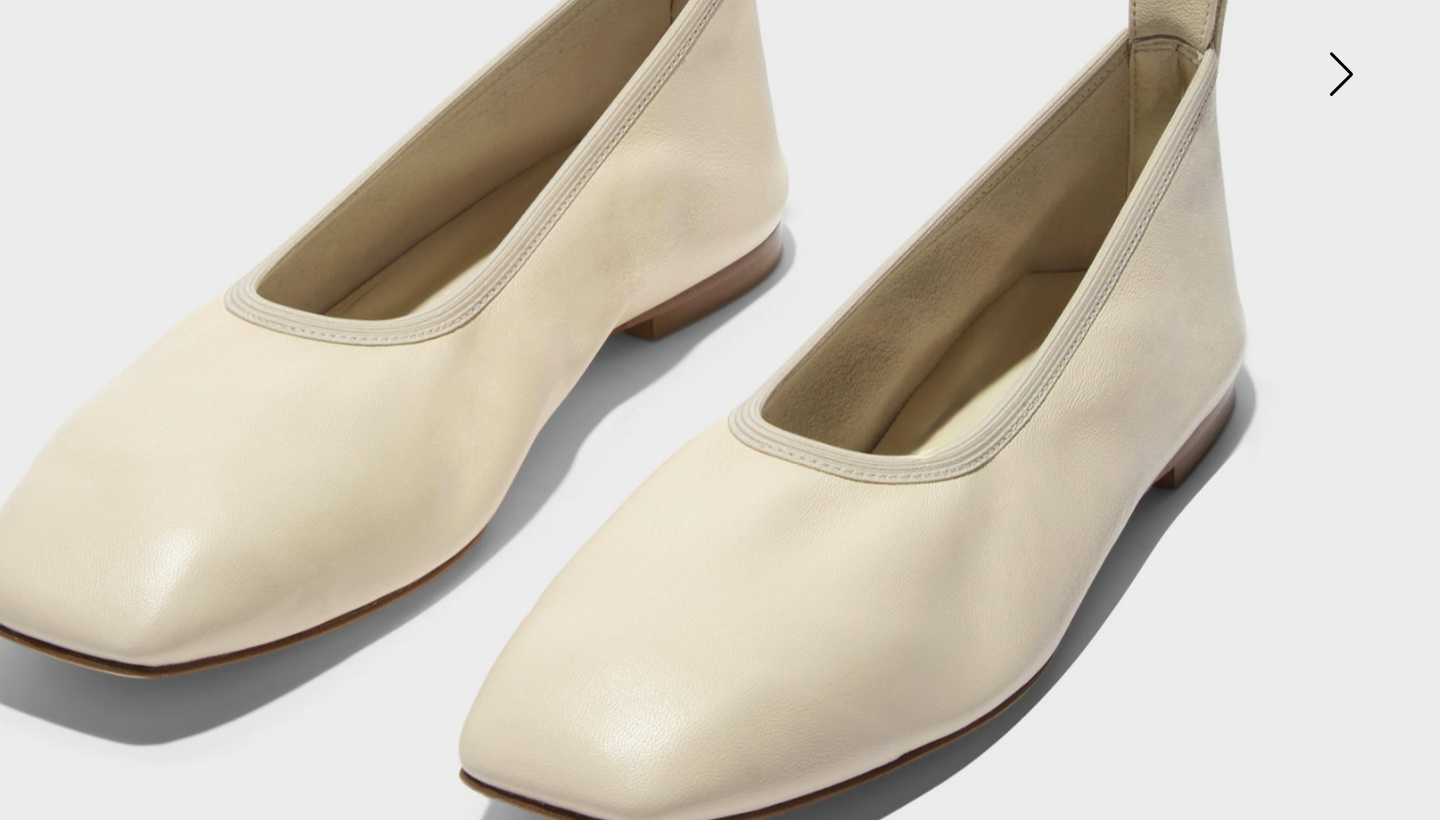 click at bounding box center [594, 503] 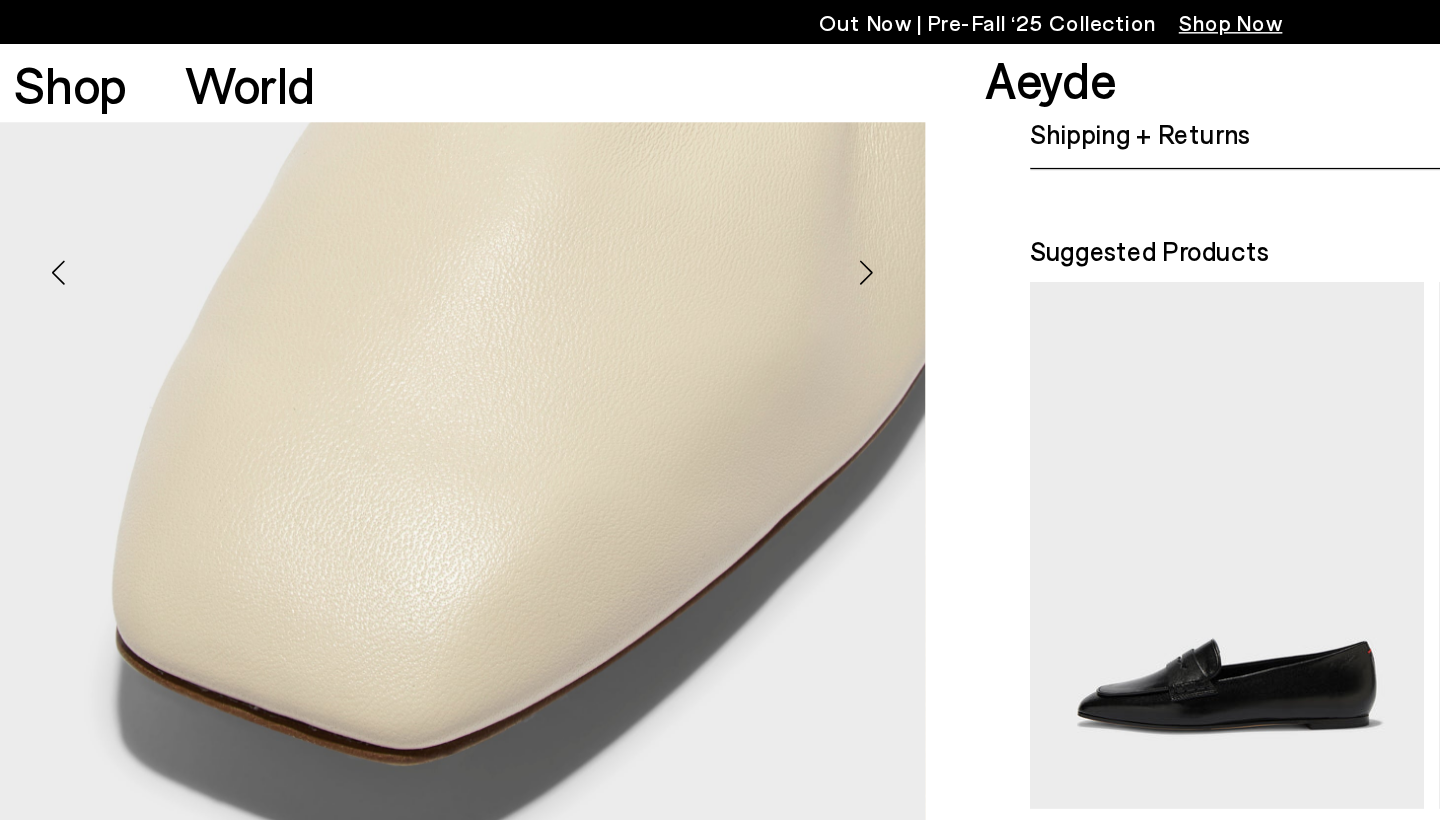 scroll, scrollTop: 345, scrollLeft: 0, axis: vertical 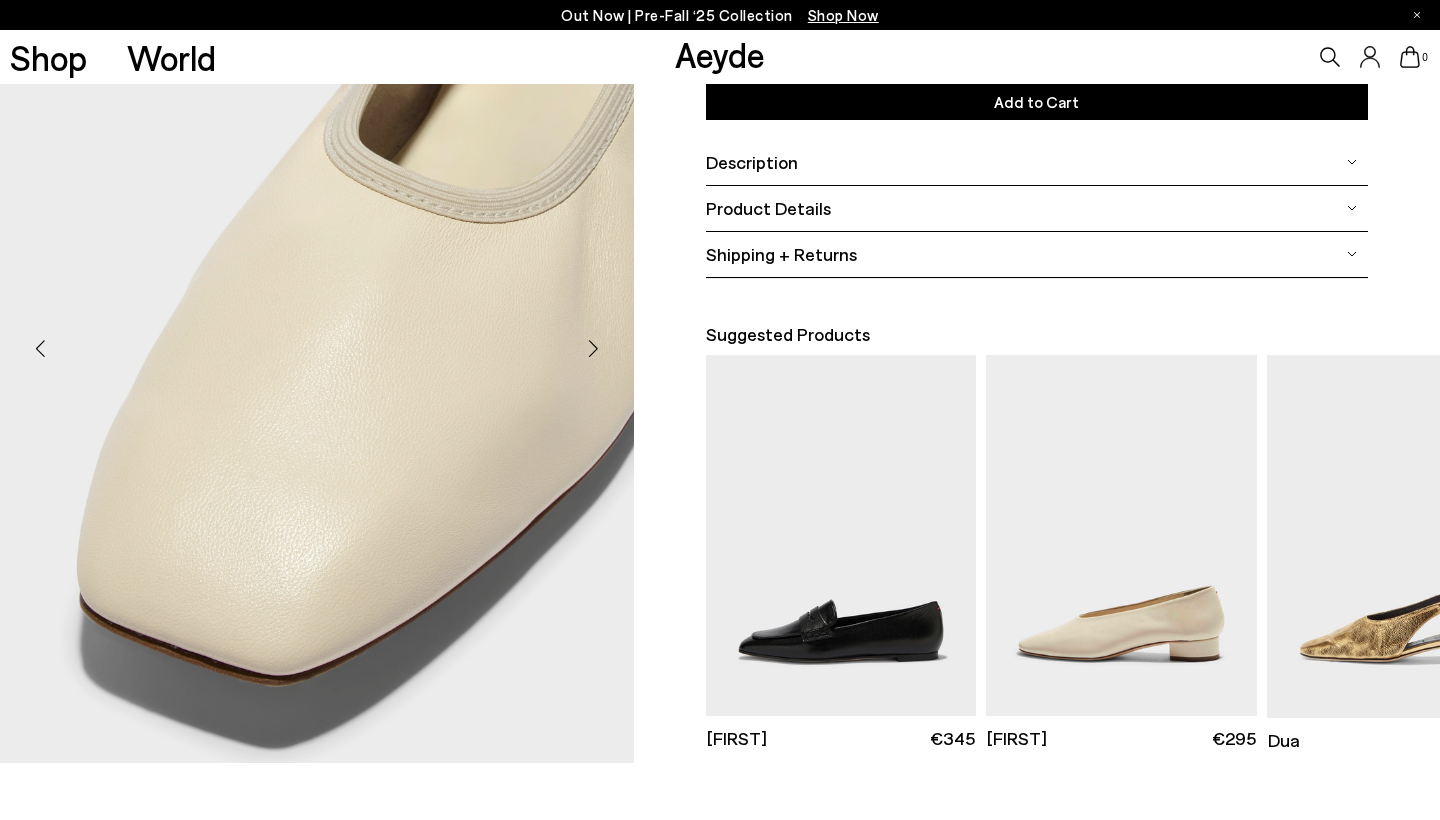 click at bounding box center (594, 349) 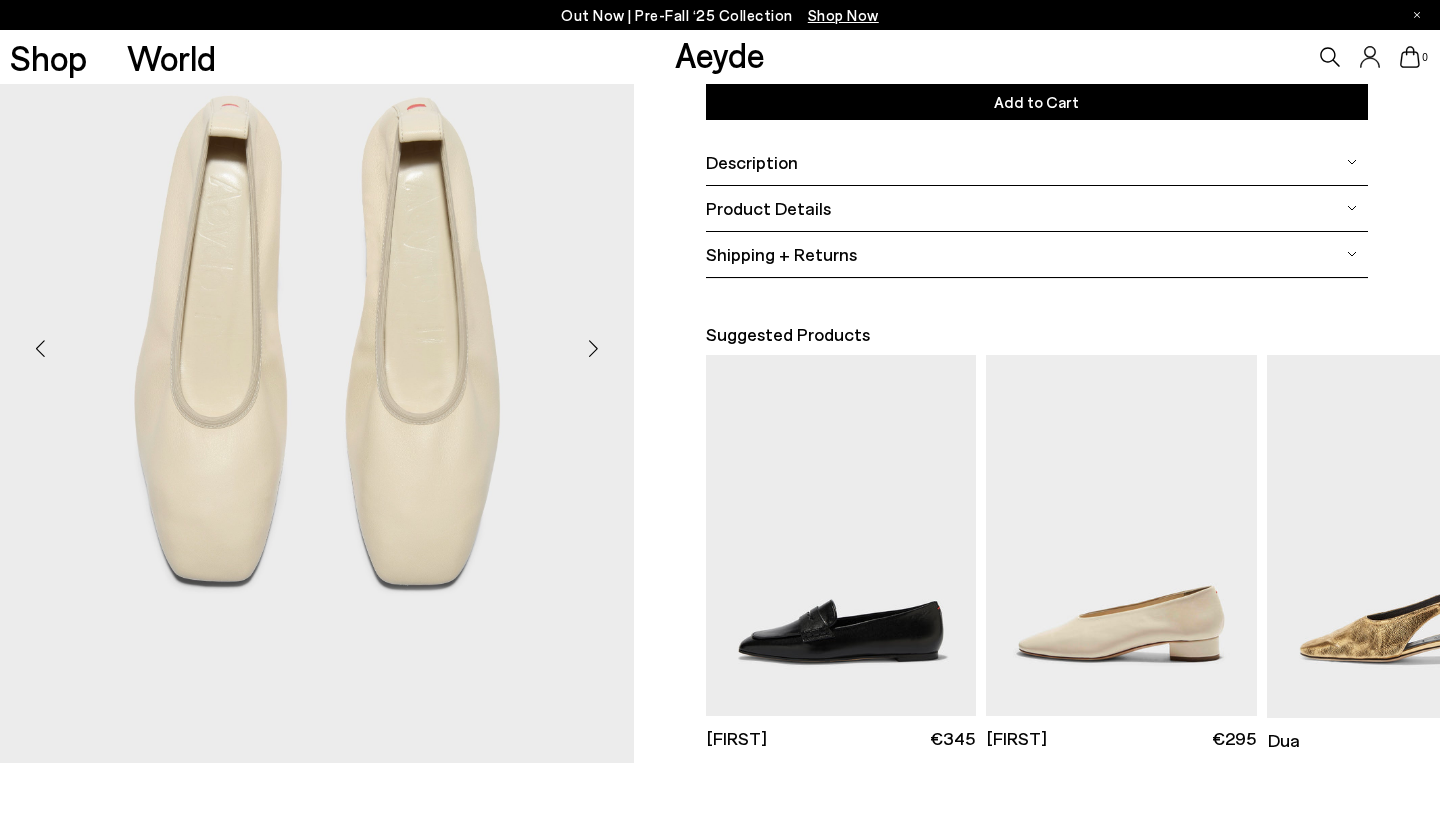 click at bounding box center (594, 349) 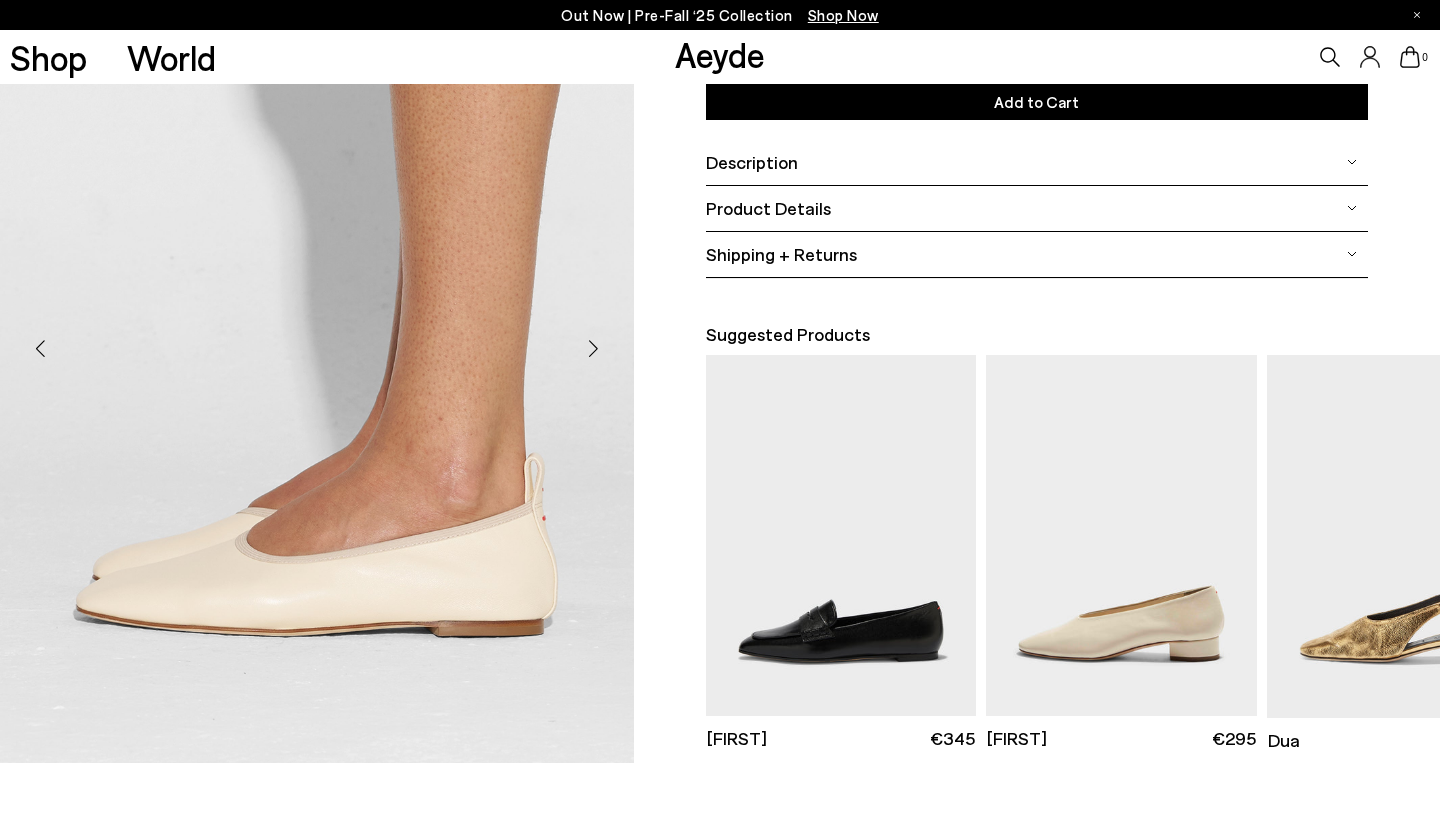 click at bounding box center [594, 349] 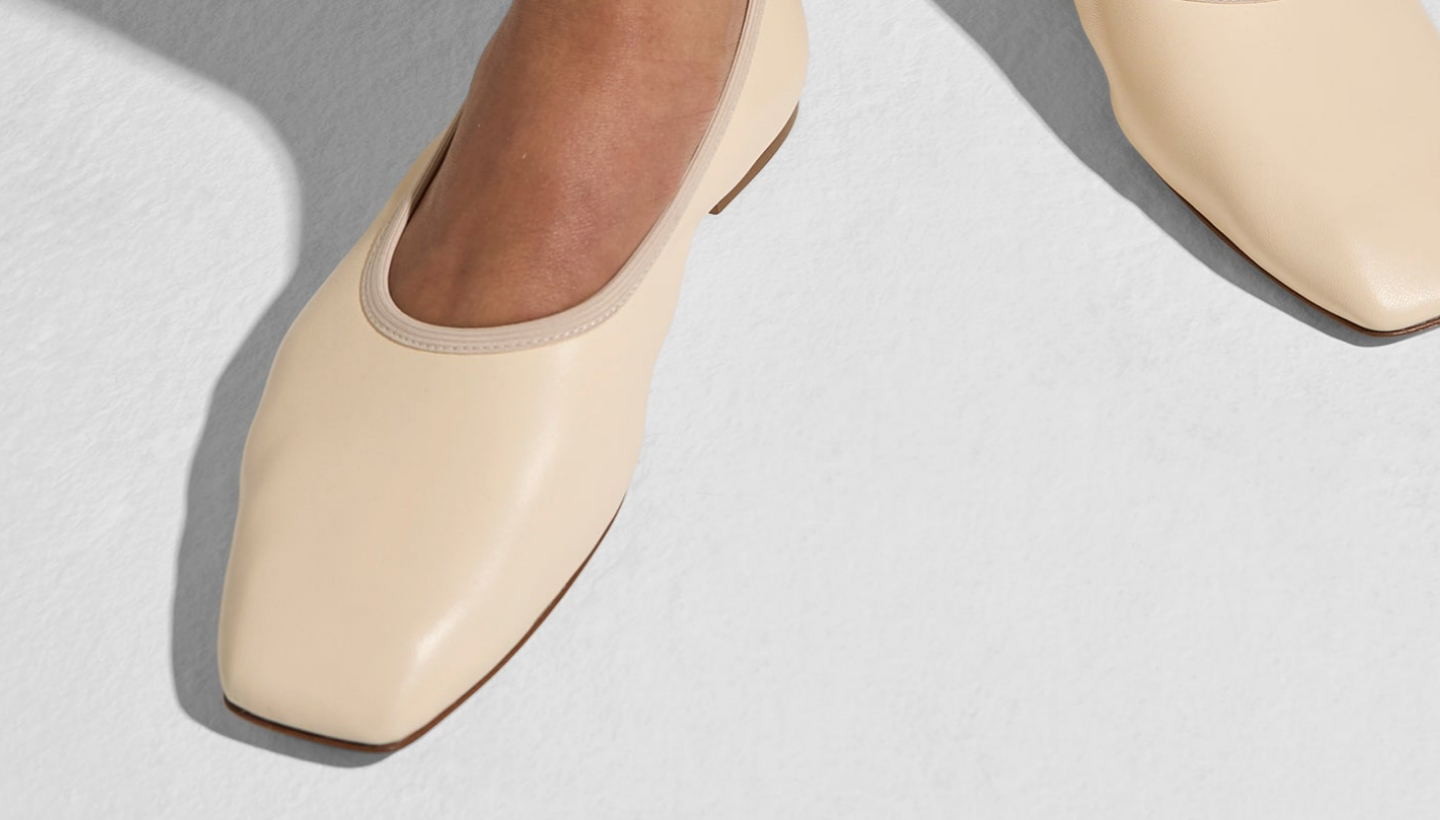 scroll, scrollTop: 202, scrollLeft: 0, axis: vertical 